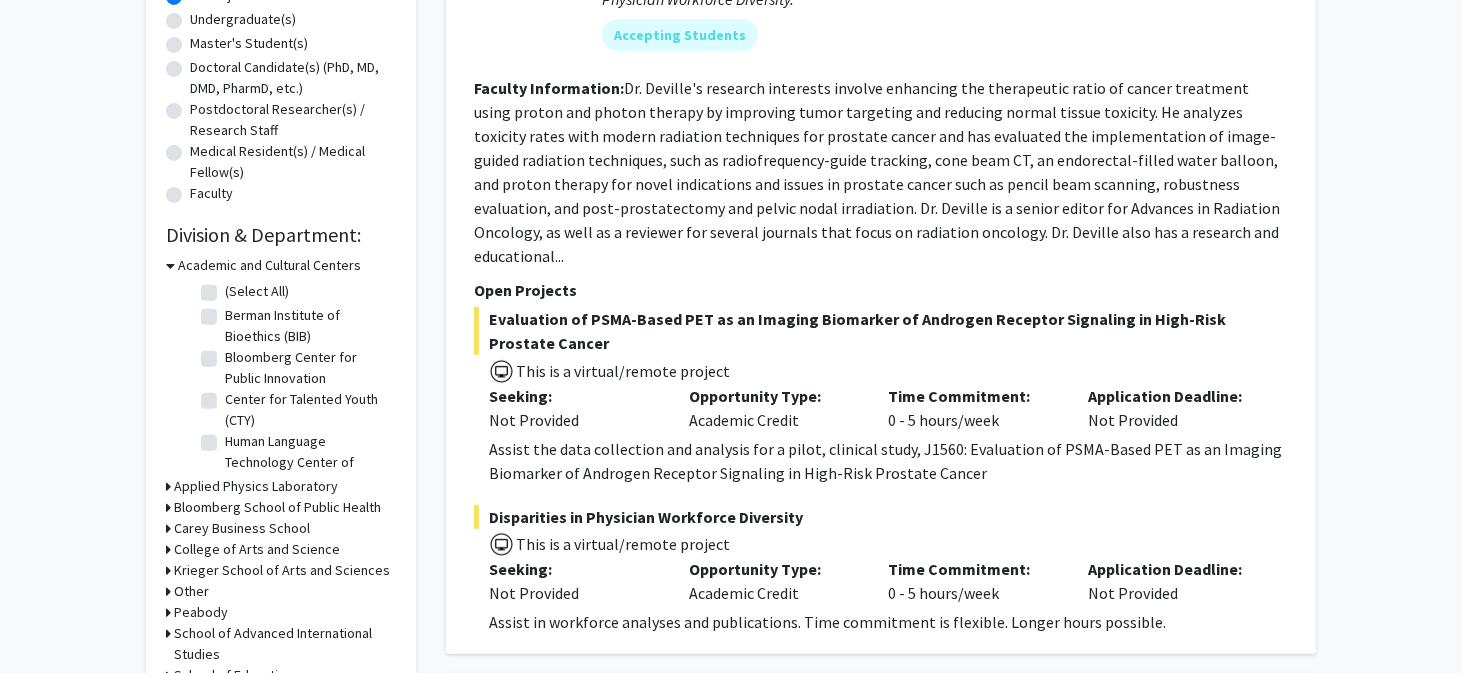 scroll, scrollTop: 400, scrollLeft: 0, axis: vertical 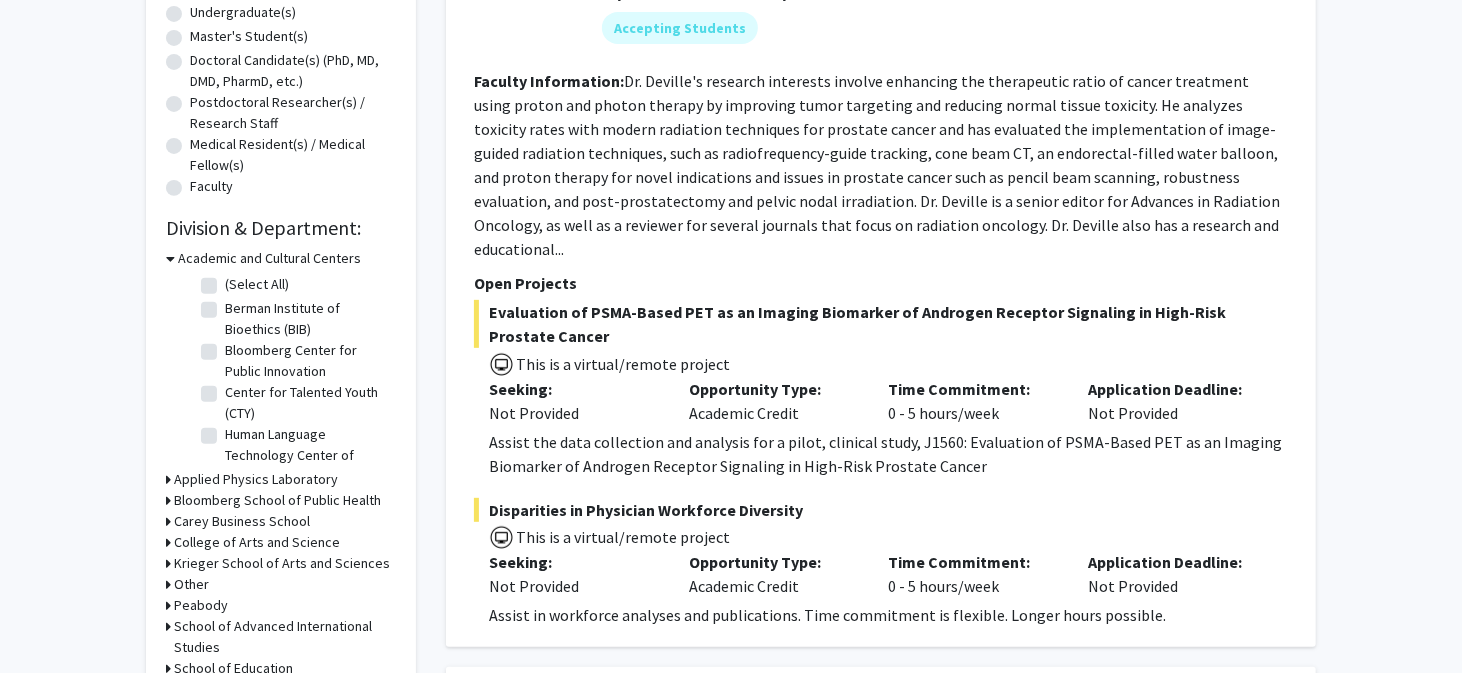 click 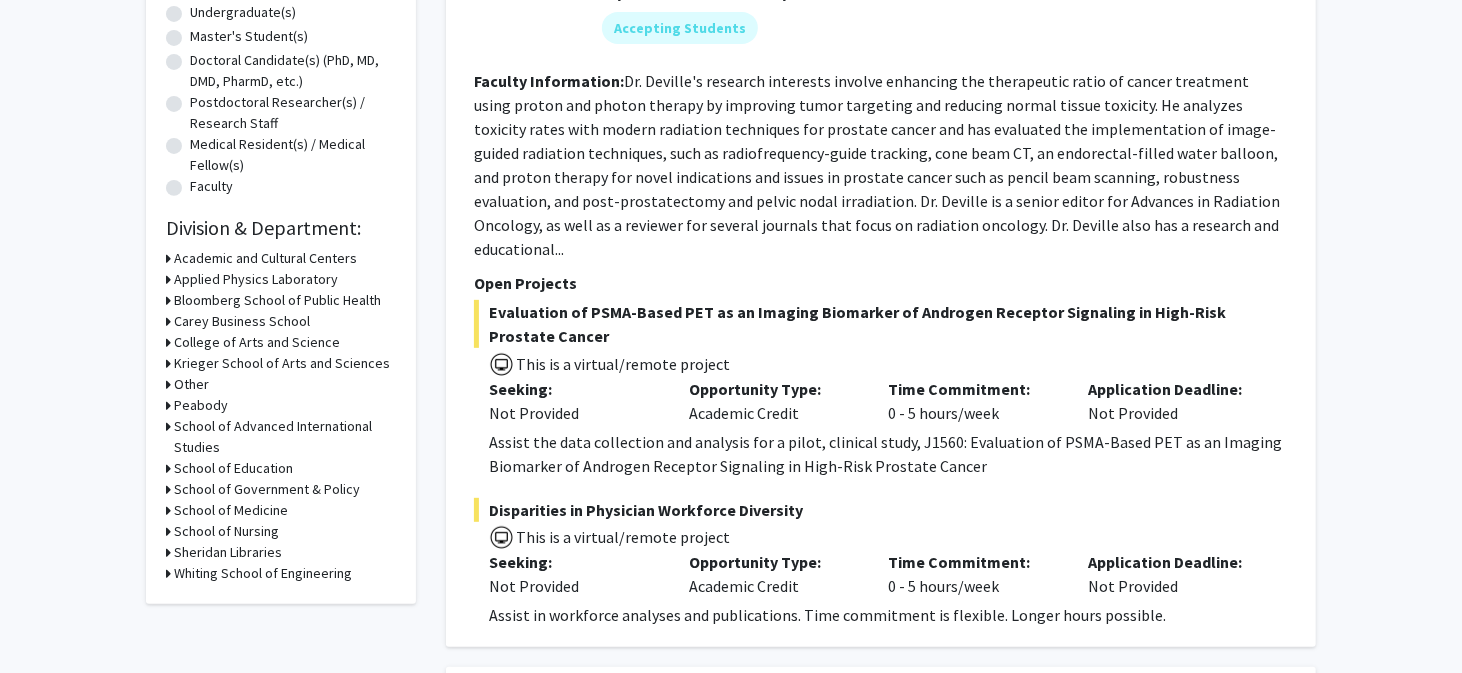 click 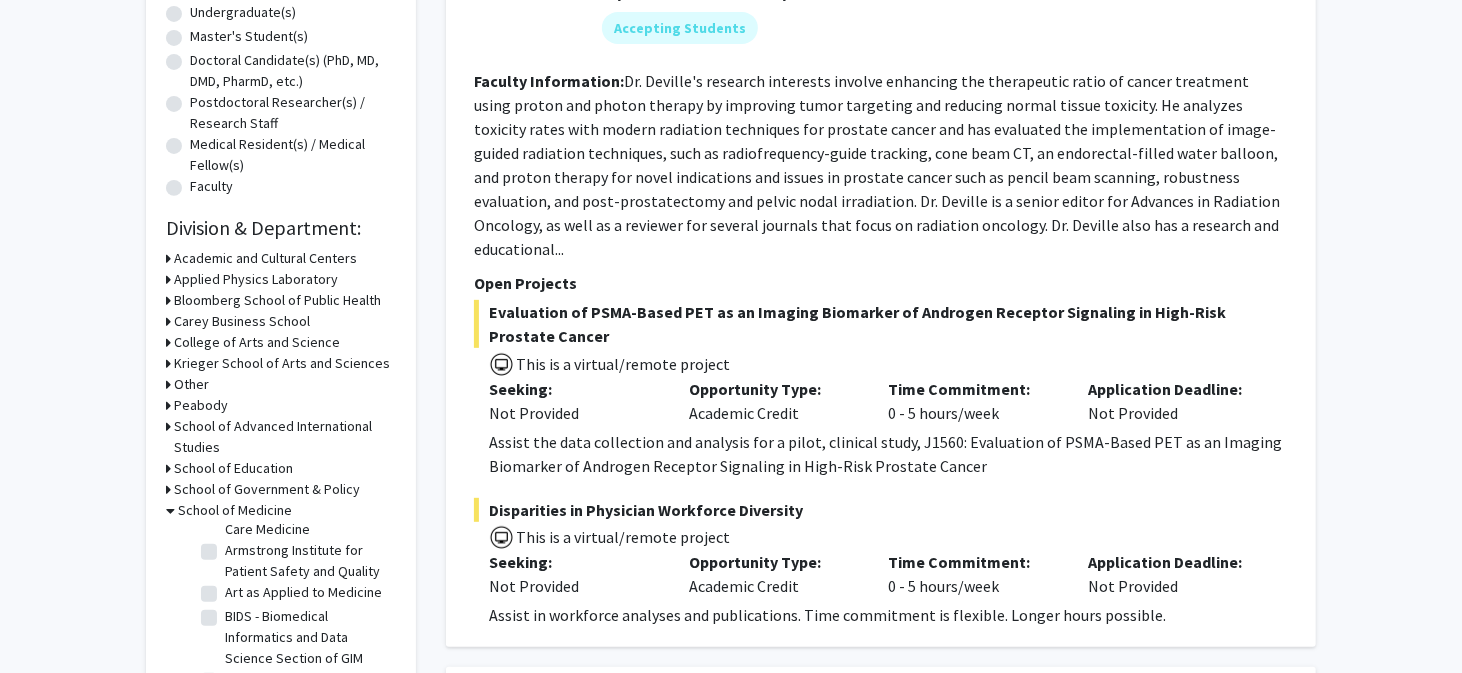 scroll, scrollTop: 200, scrollLeft: 0, axis: vertical 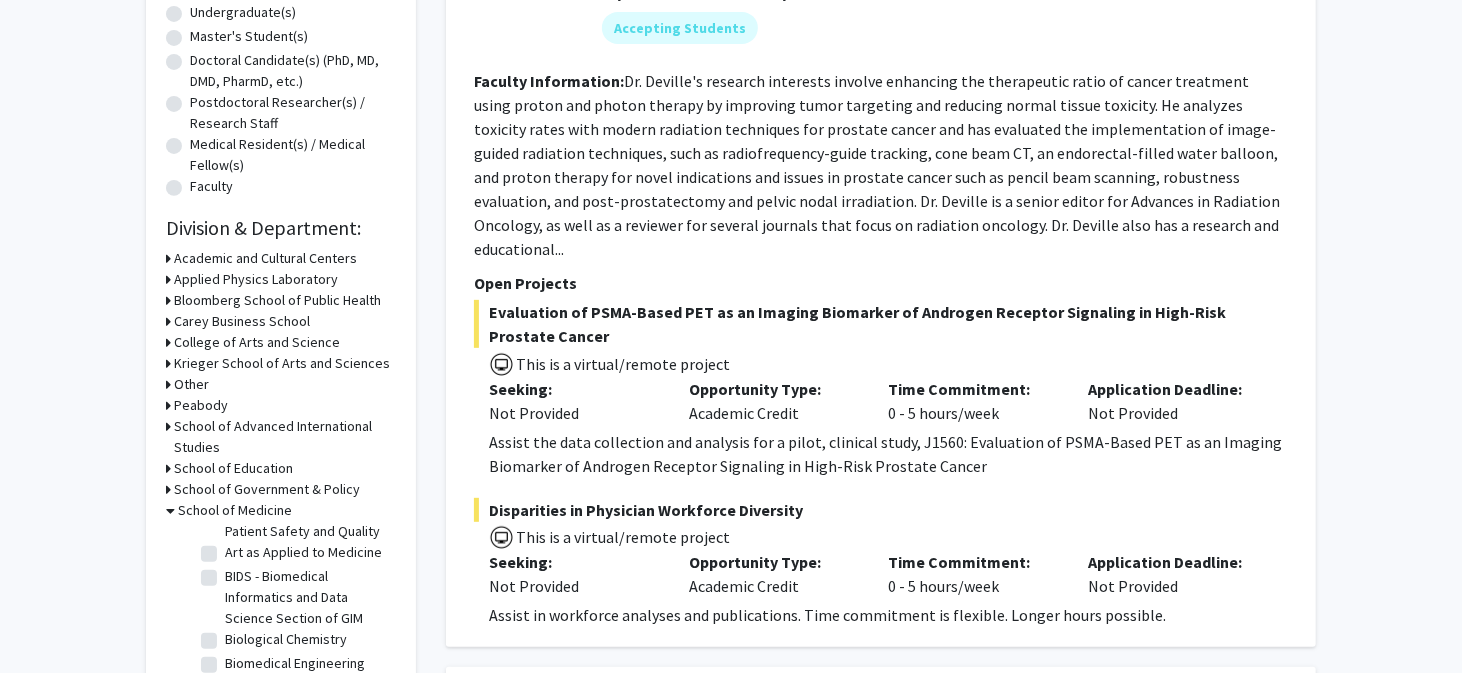 click on "Art as Applied to Medicine" 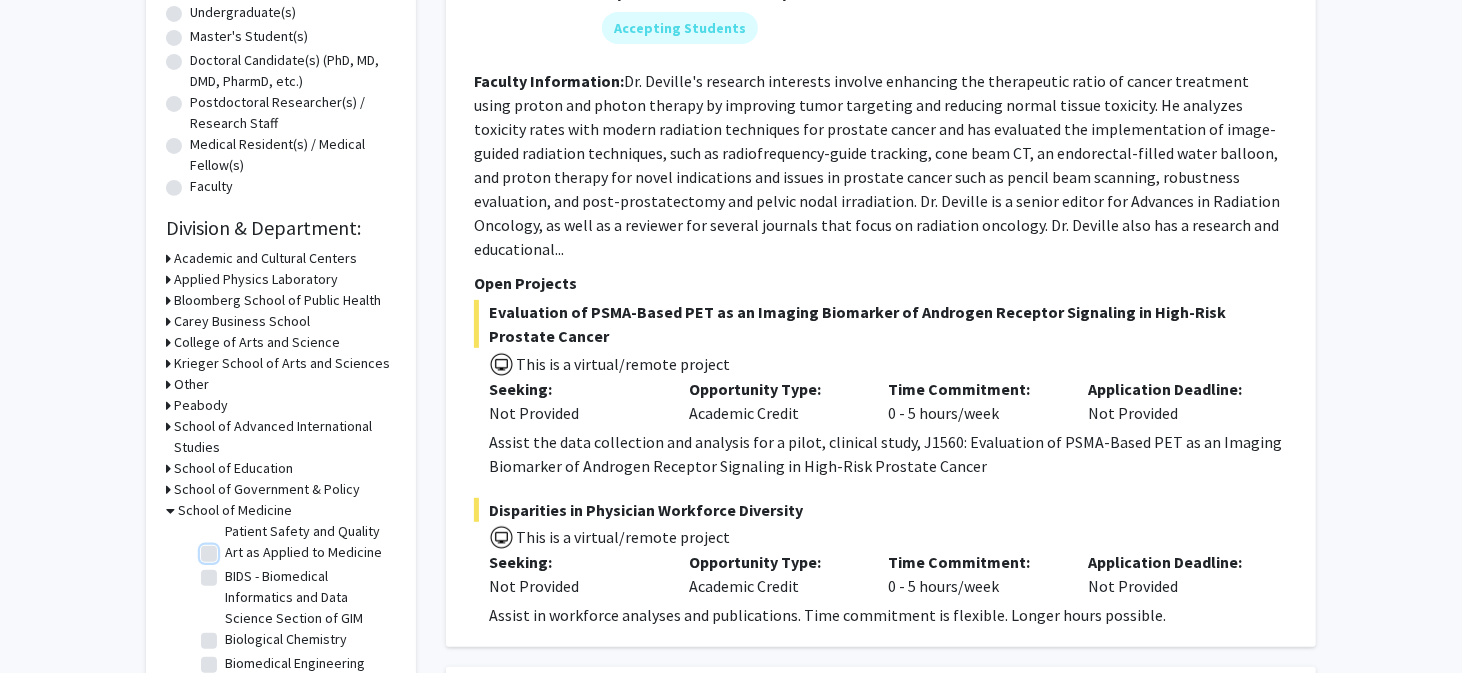 click on "Art as Applied to Medicine" at bounding box center (231, 548) 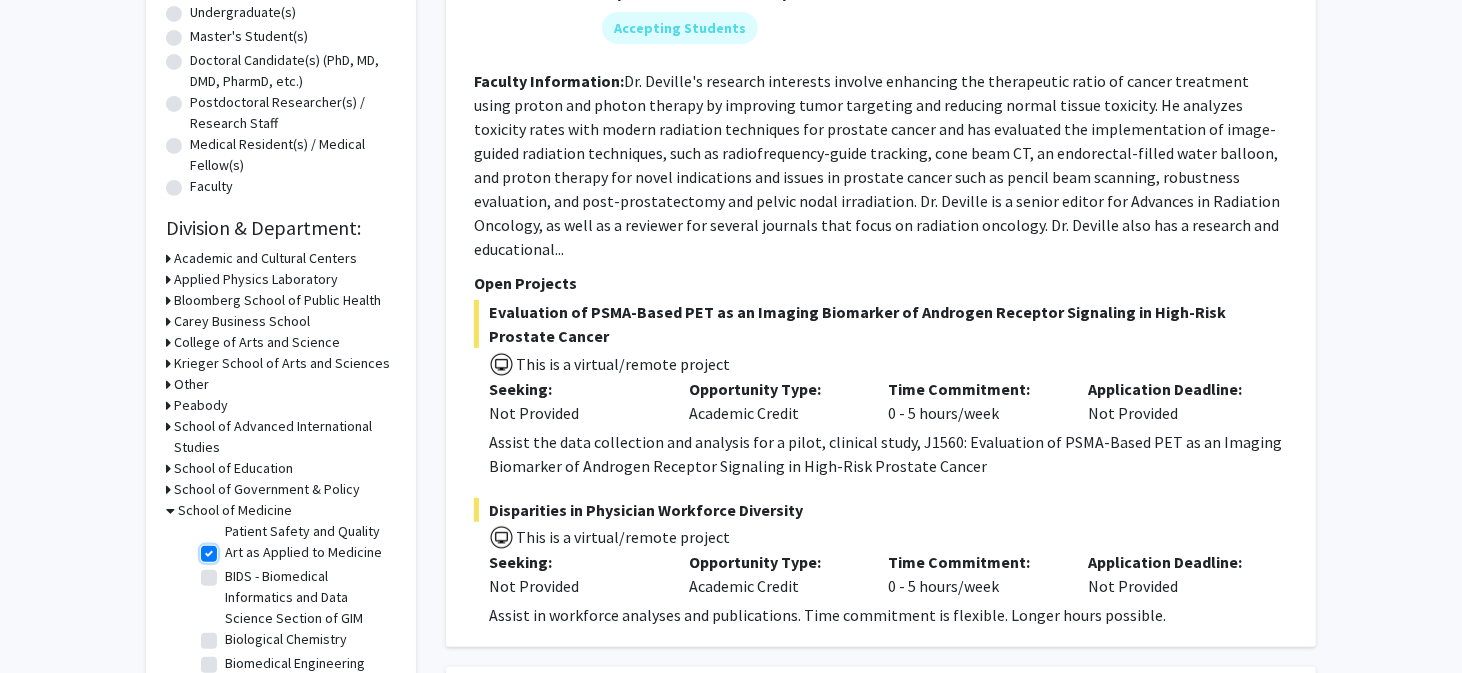 checkbox on "true" 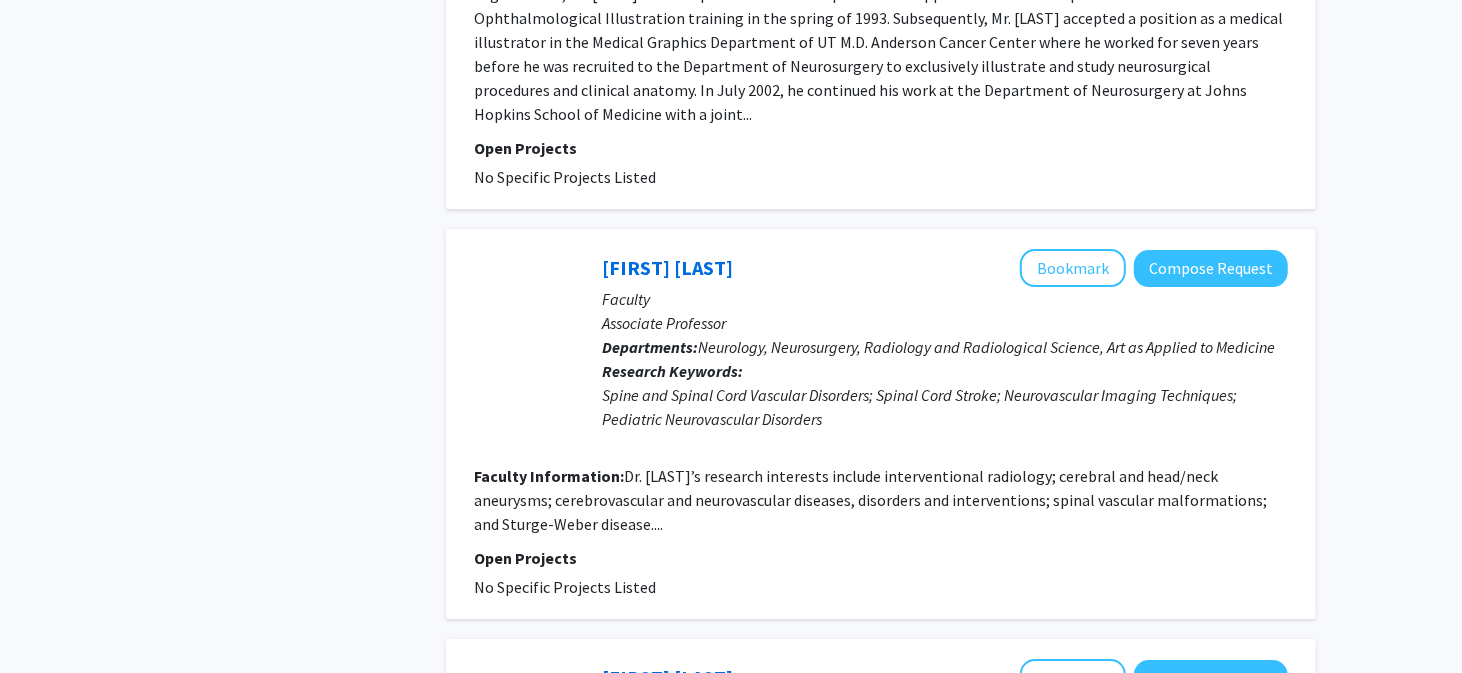scroll, scrollTop: 4163, scrollLeft: 0, axis: vertical 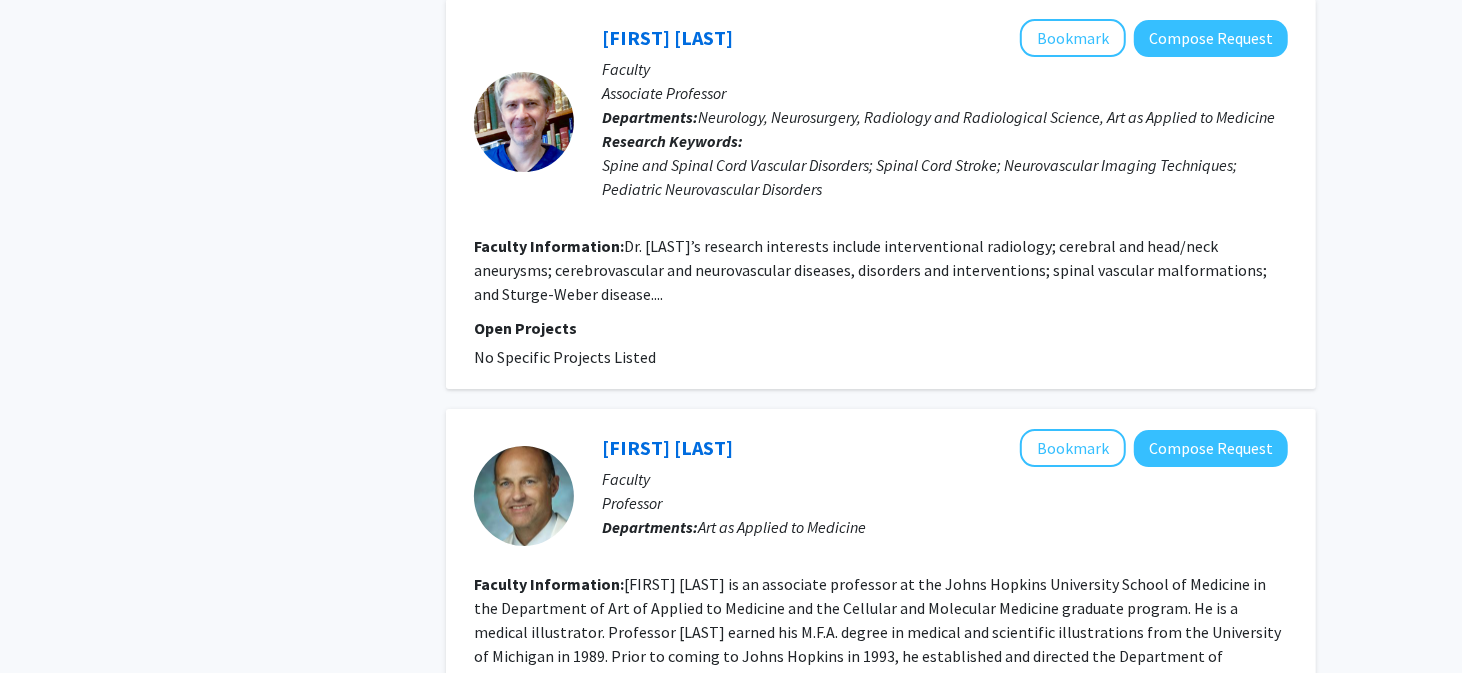 click on "Next »" 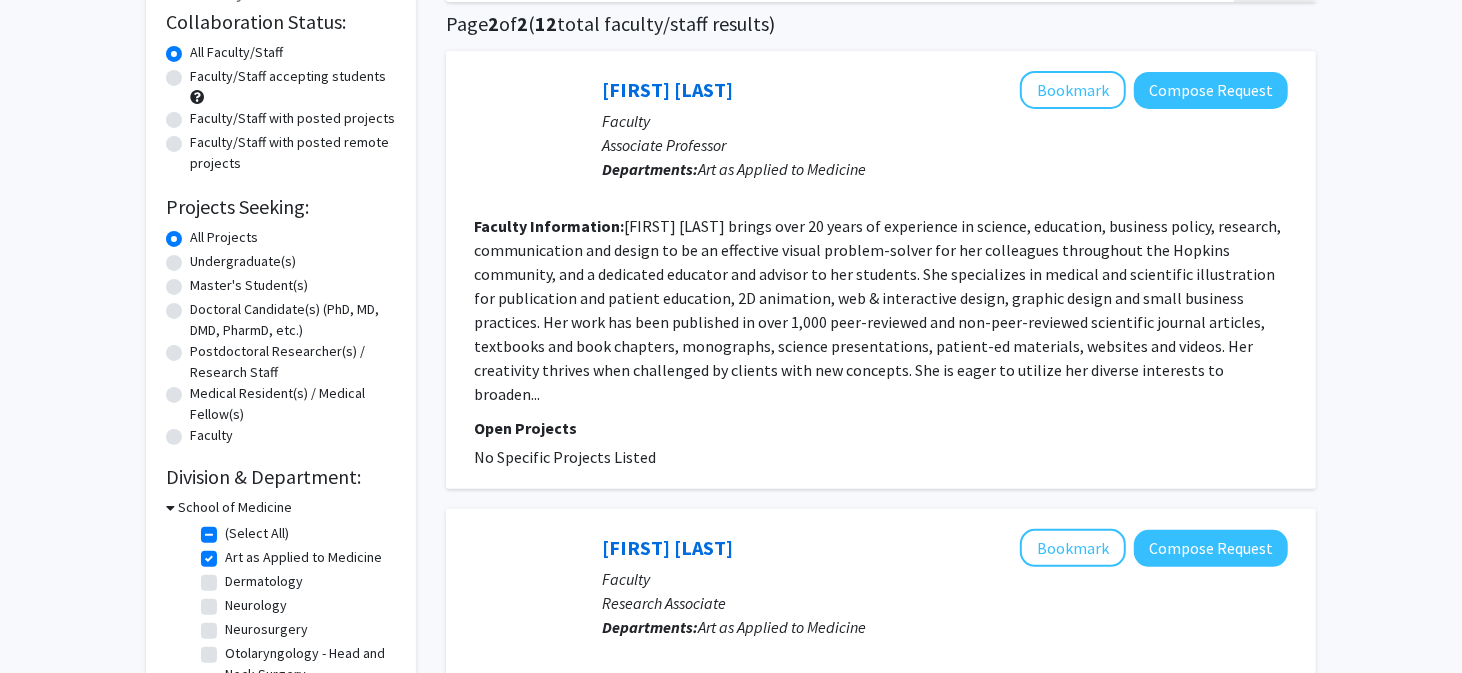 scroll, scrollTop: 453, scrollLeft: 0, axis: vertical 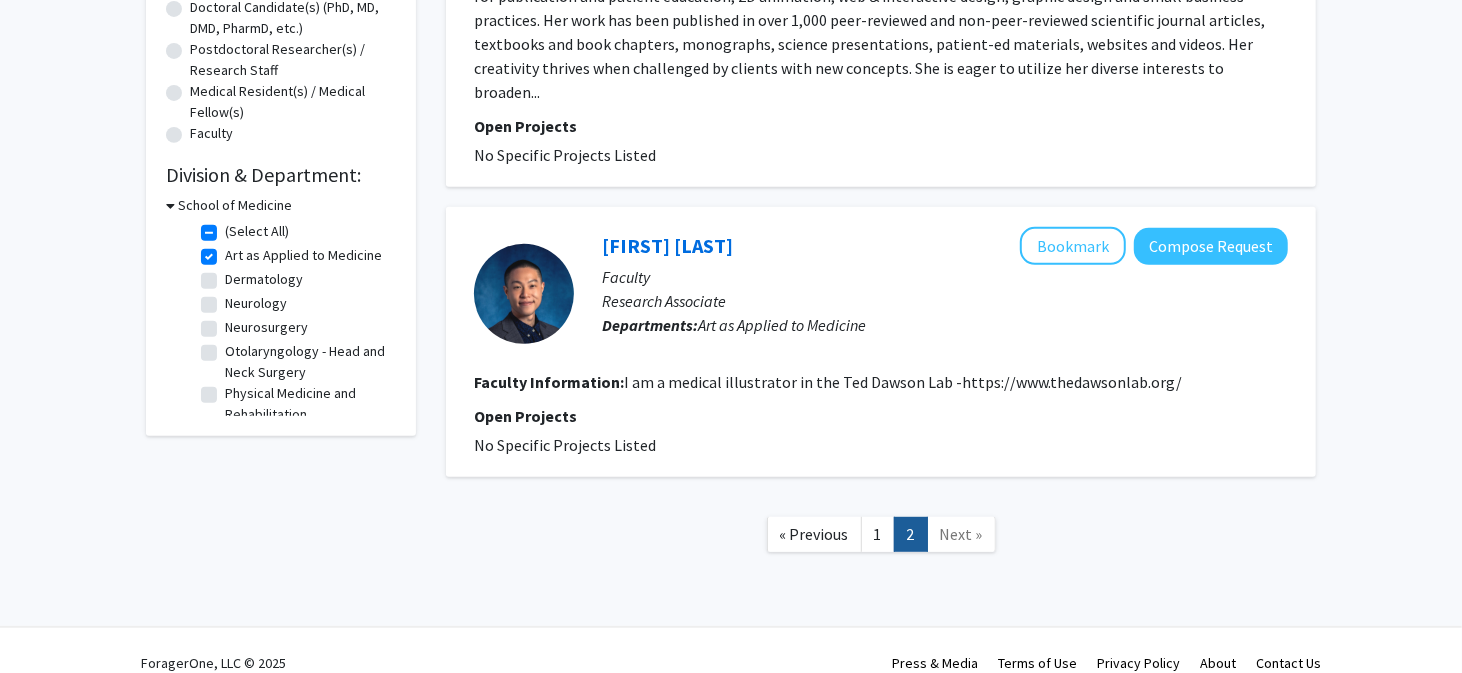 click on "Art as Applied to Medicine" 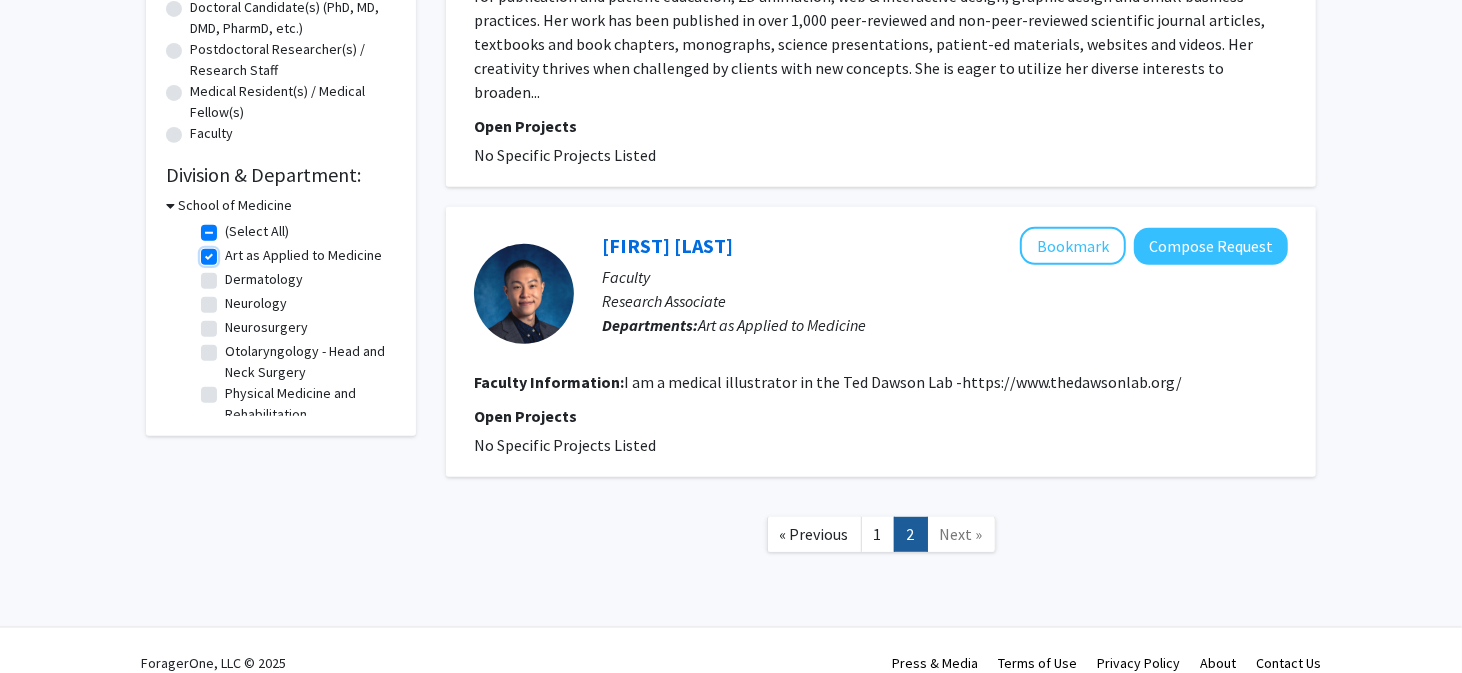click on "Art as Applied to Medicine" at bounding box center [231, 251] 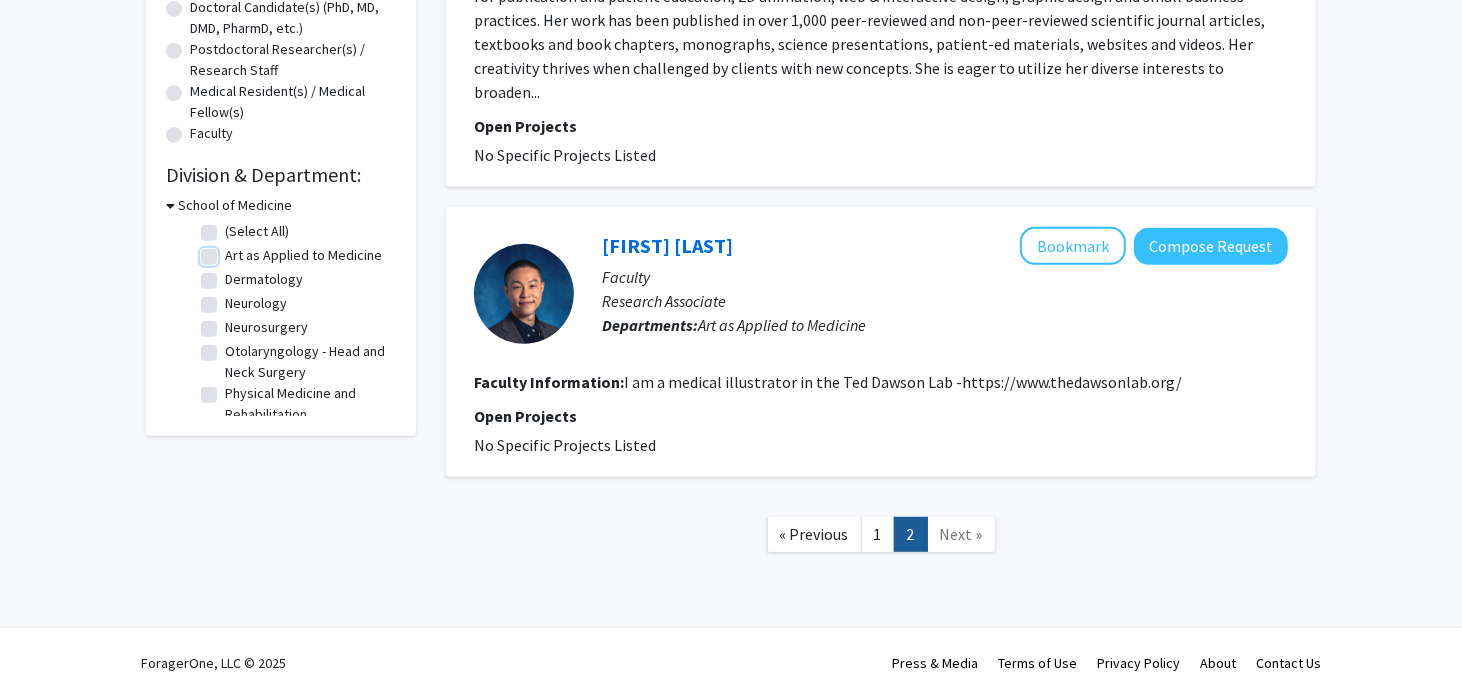 checkbox on "false" 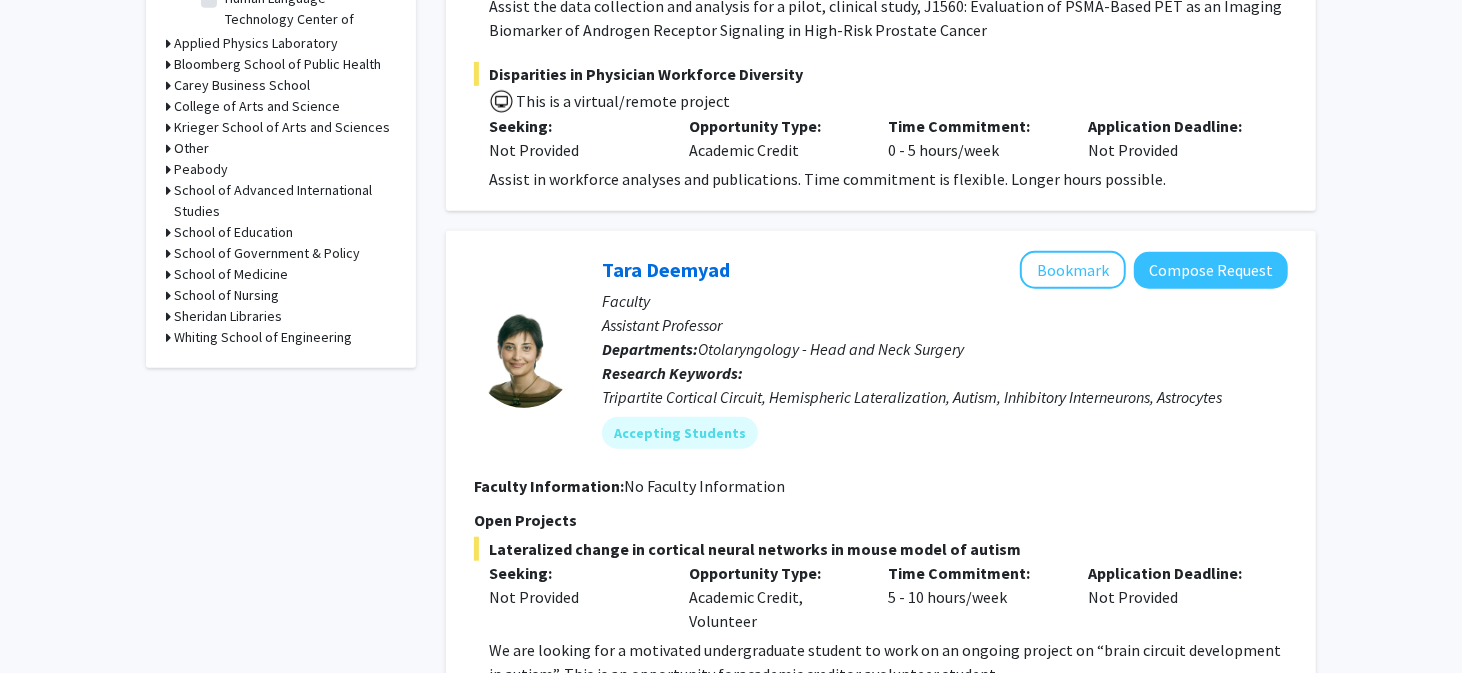 scroll, scrollTop: 700, scrollLeft: 0, axis: vertical 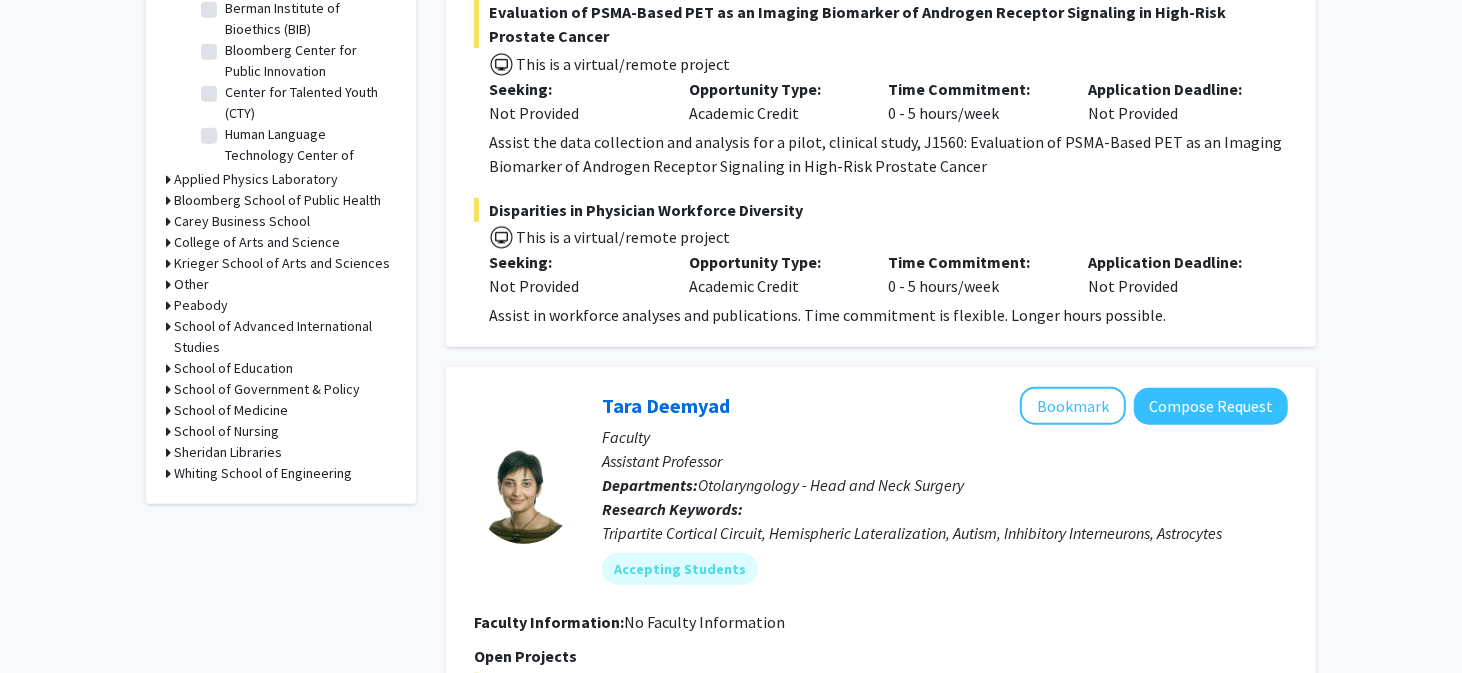 click on "Applied Physics Laboratory" at bounding box center [256, 179] 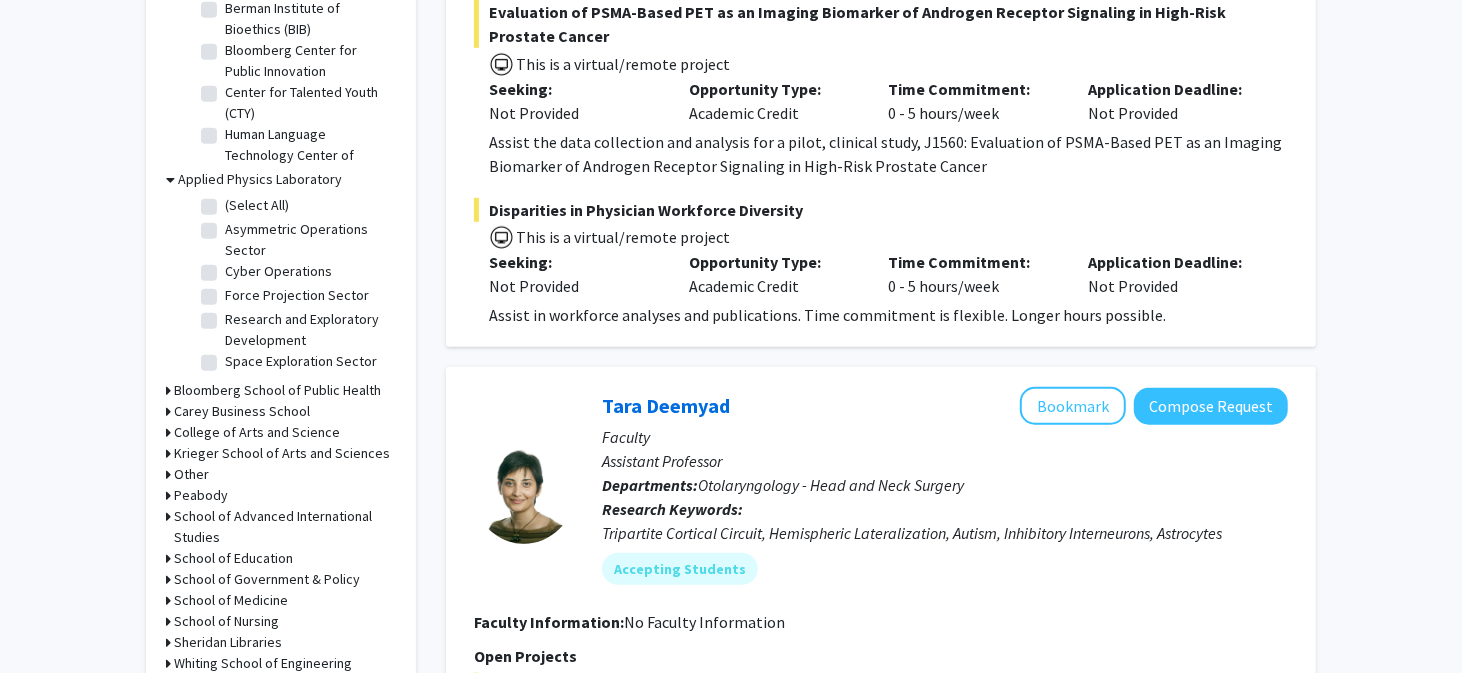 click 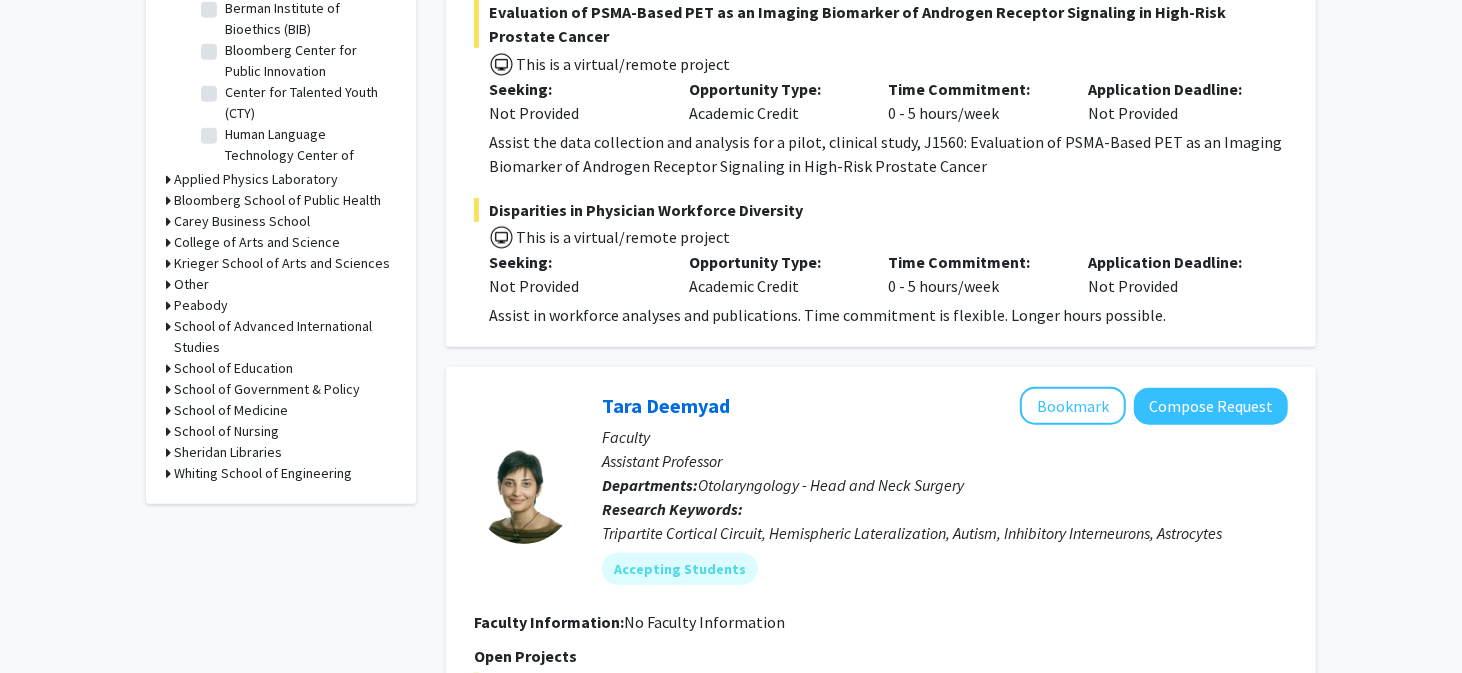 click on "School of Medicine" at bounding box center (231, 410) 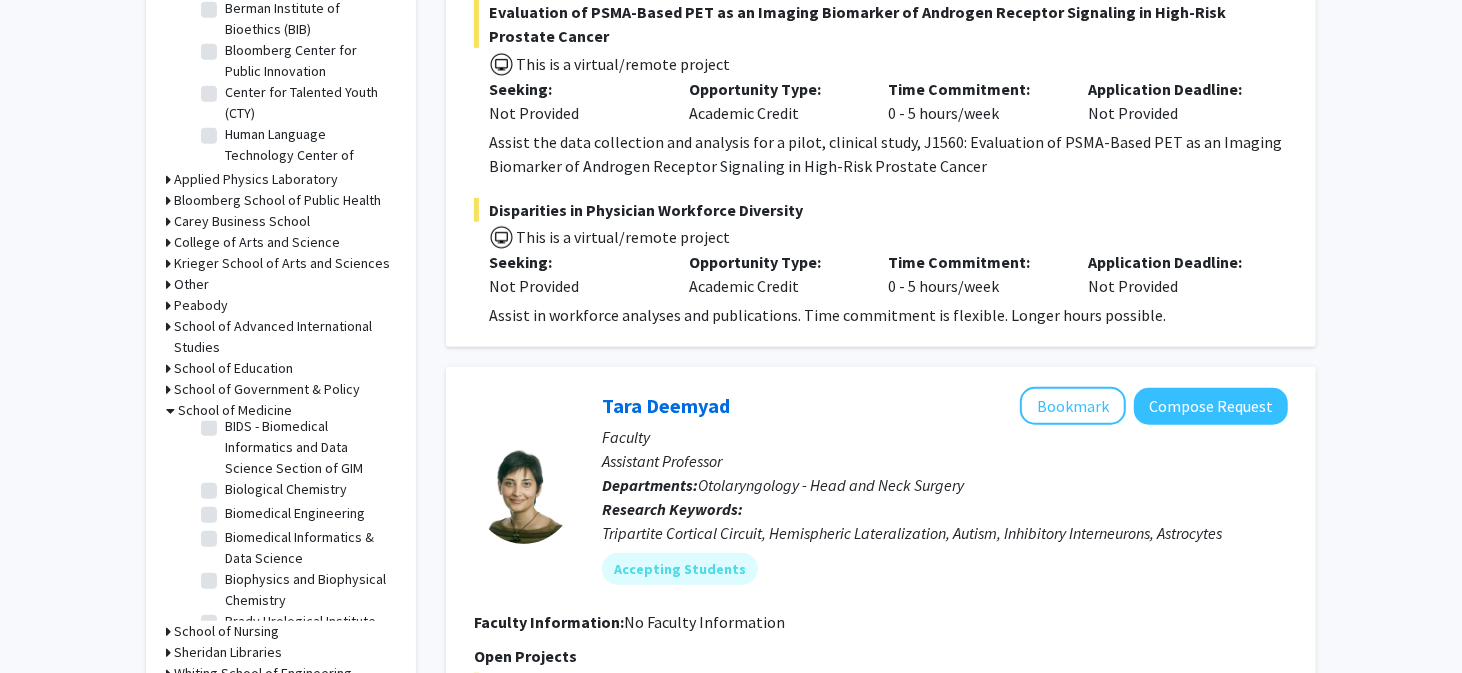 scroll, scrollTop: 400, scrollLeft: 0, axis: vertical 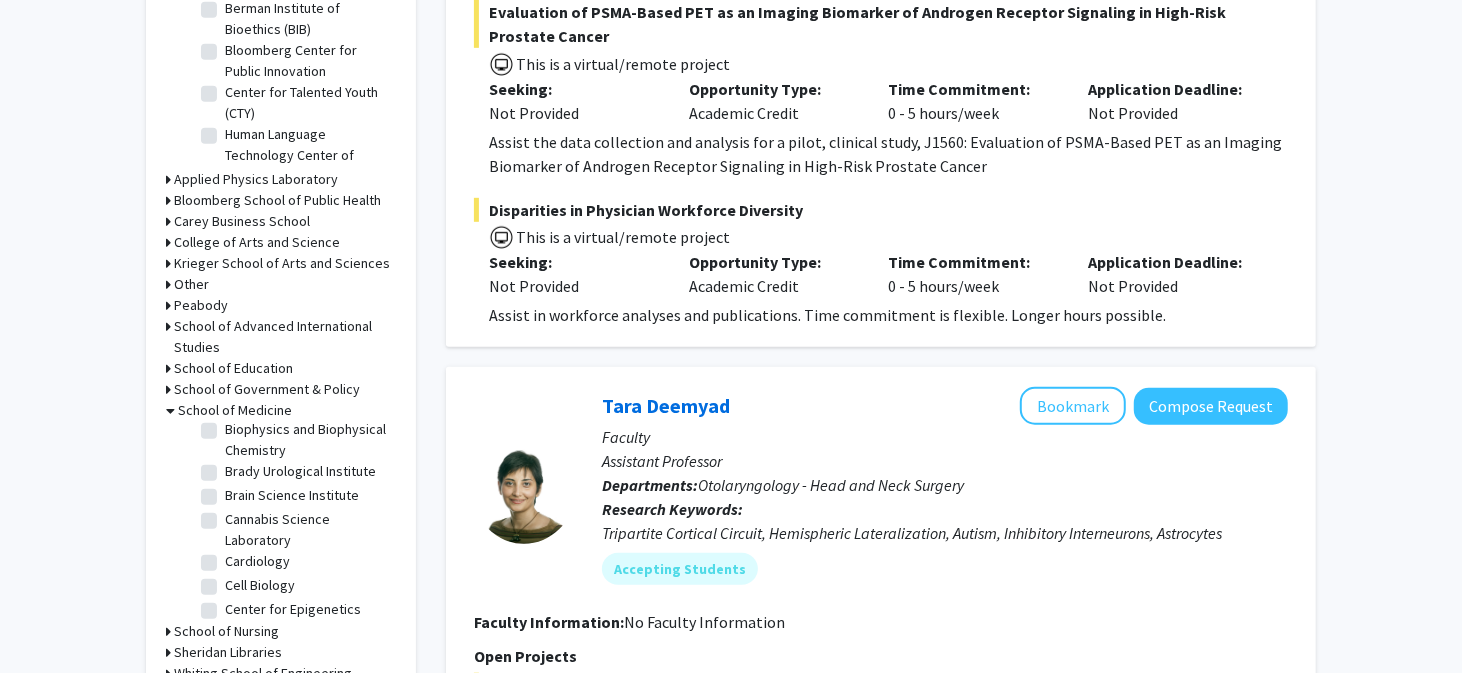 click on "Brady Urological Institute" 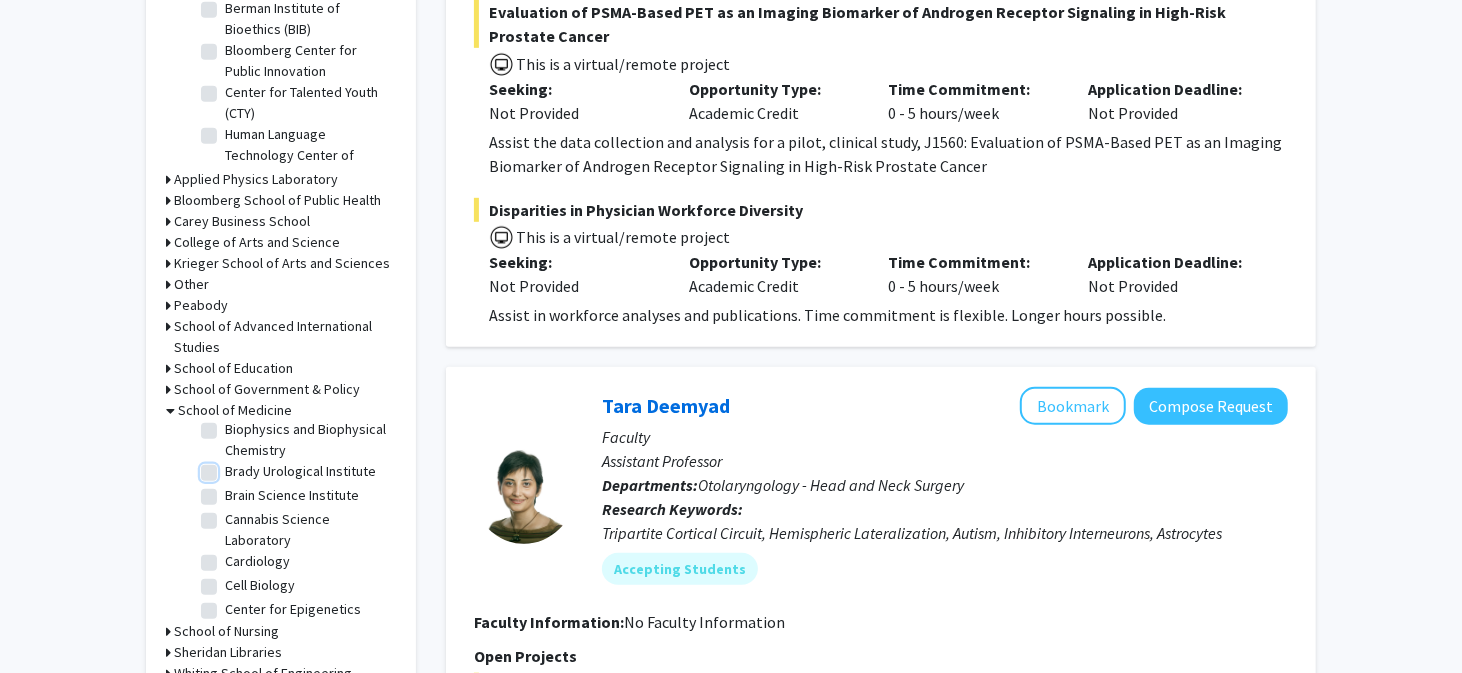 click on "Brady Urological Institute" at bounding box center [231, 467] 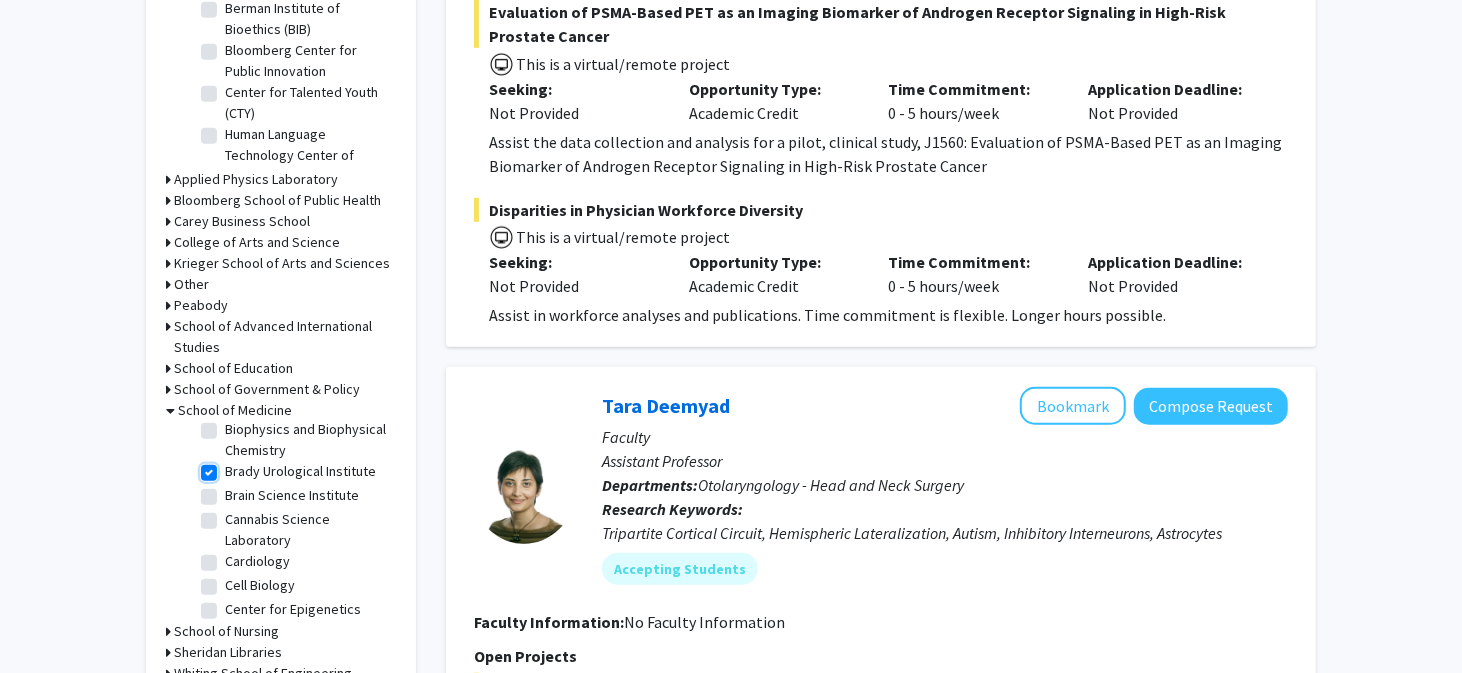 checkbox on "true" 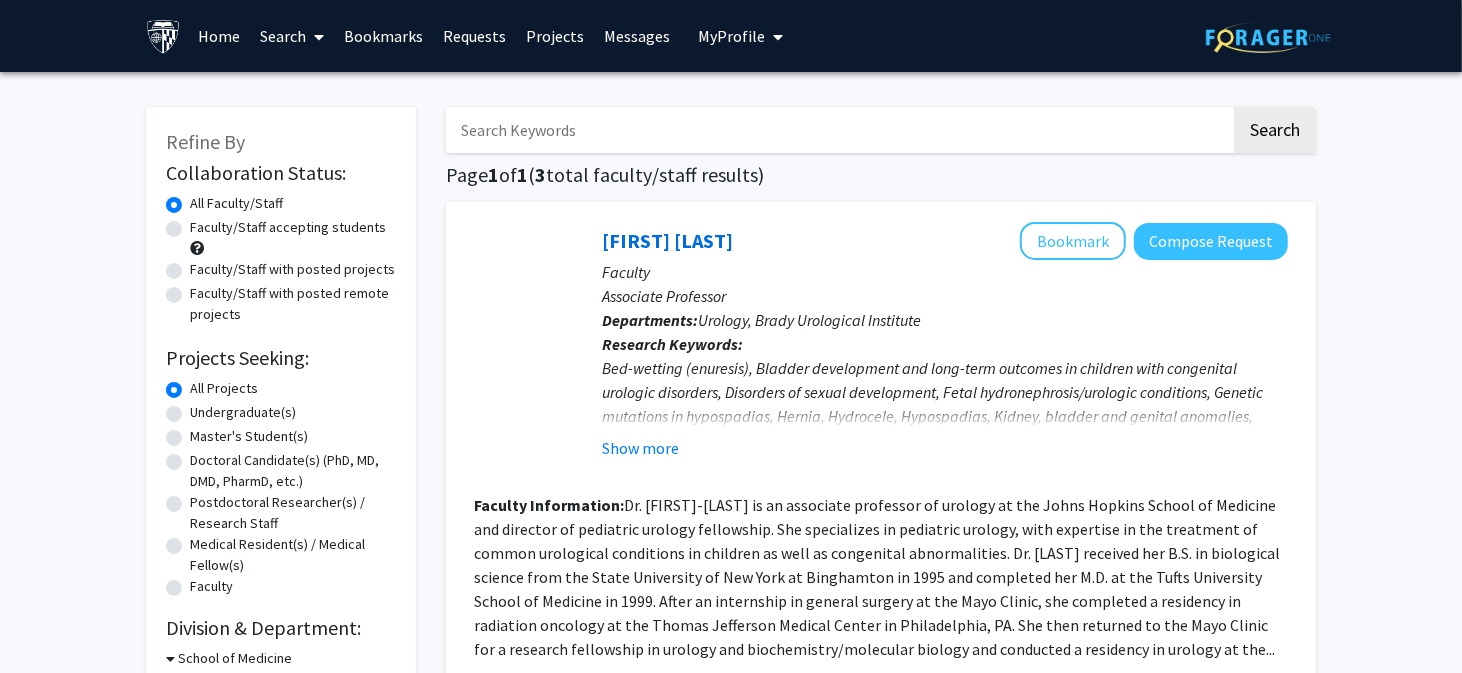 scroll, scrollTop: 400, scrollLeft: 0, axis: vertical 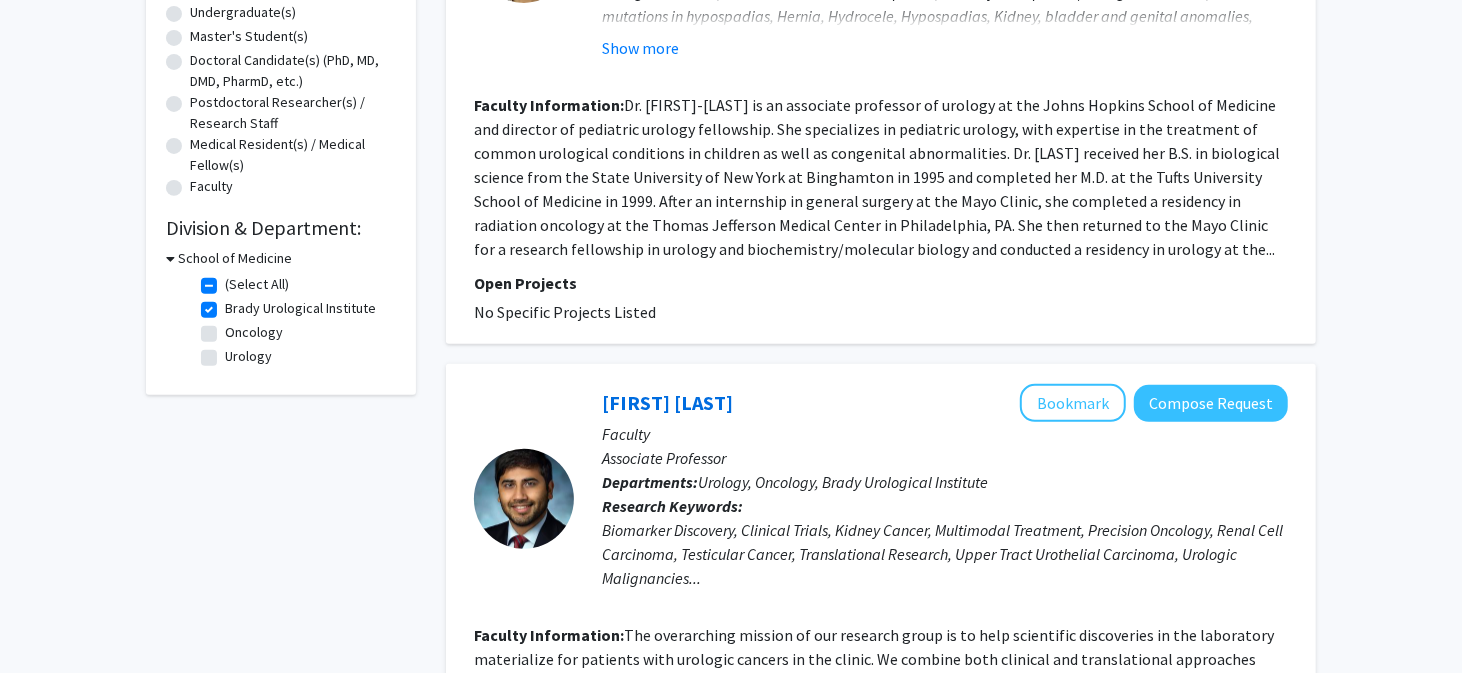 click on "Brady Urological Institute" 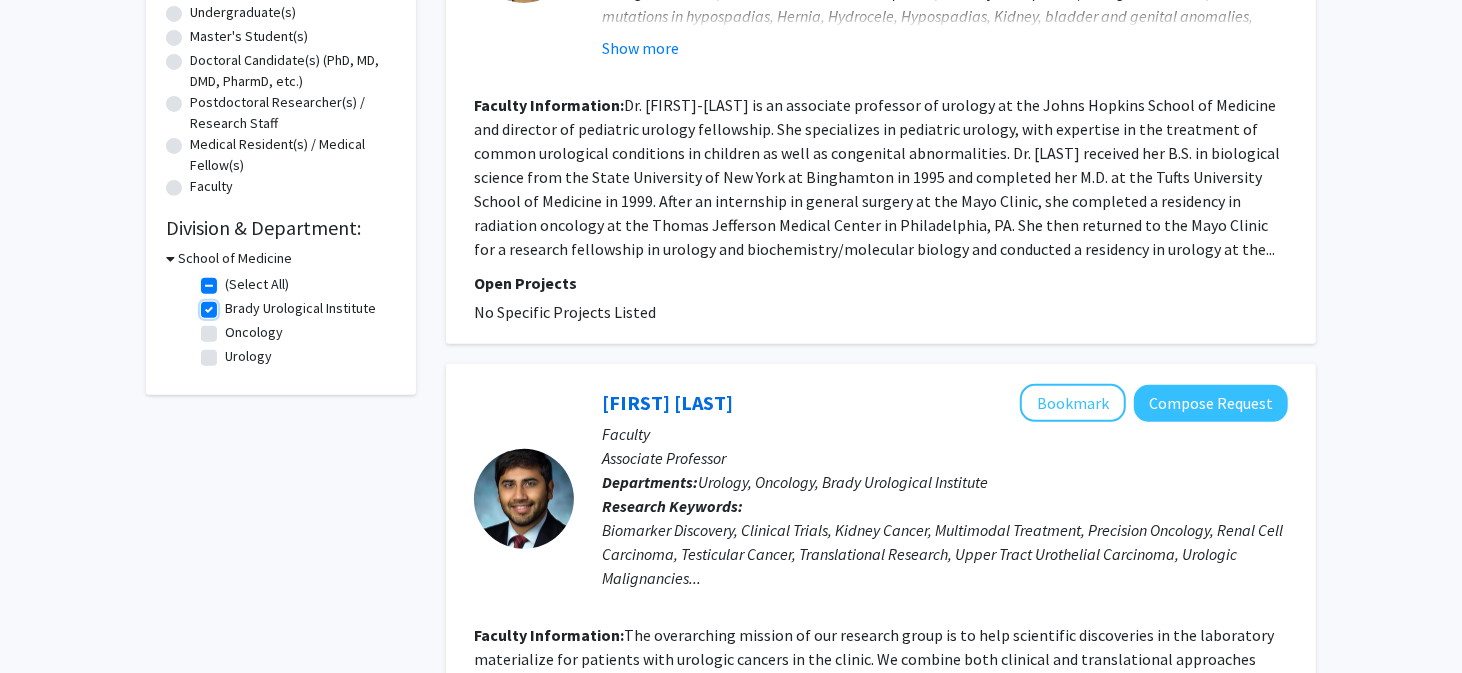 click on "Brady Urological Institute" at bounding box center (231, 304) 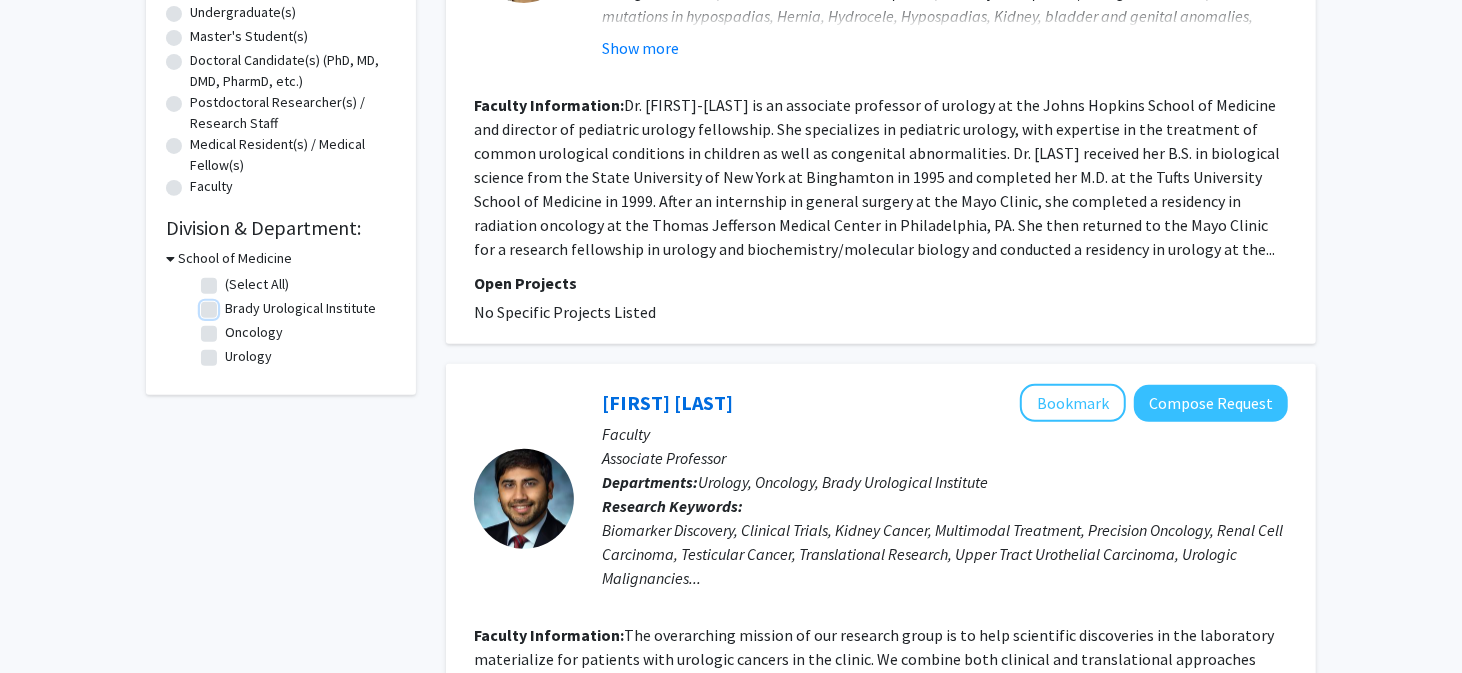 checkbox on "false" 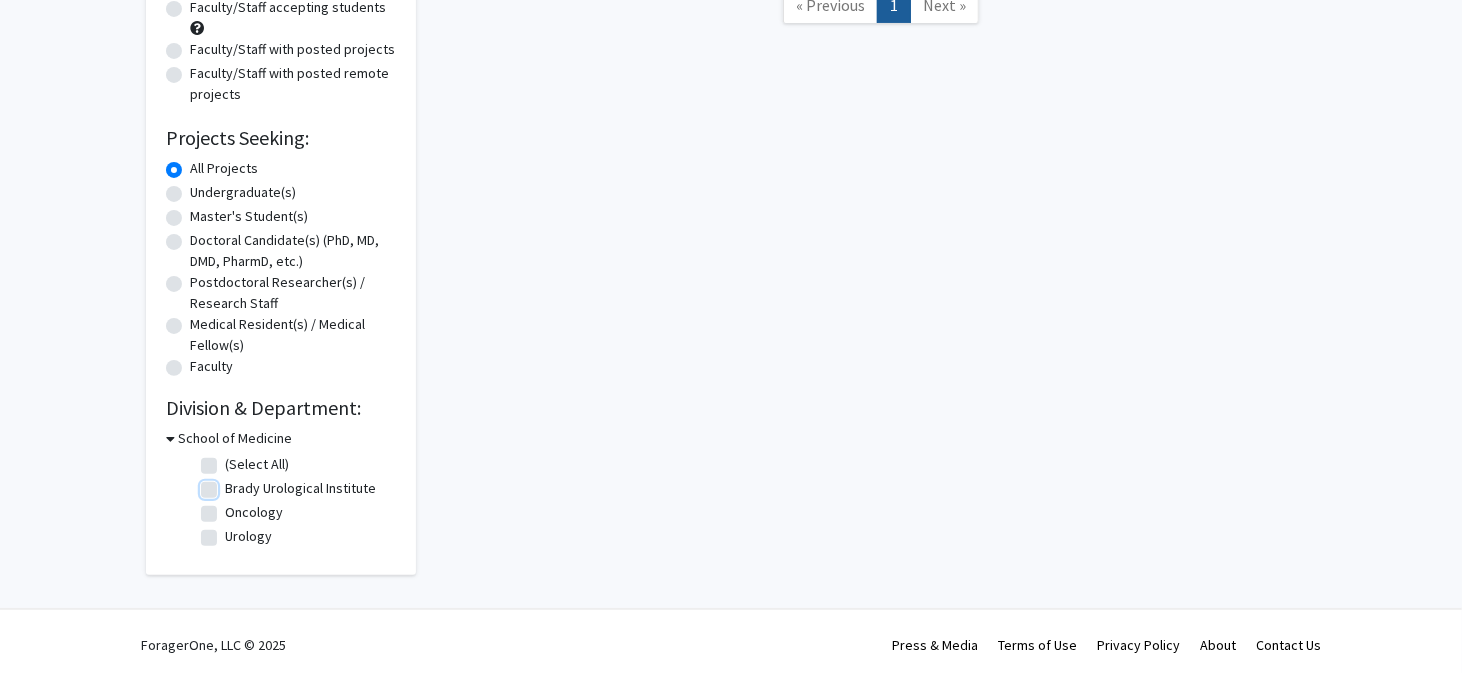 scroll, scrollTop: 226, scrollLeft: 0, axis: vertical 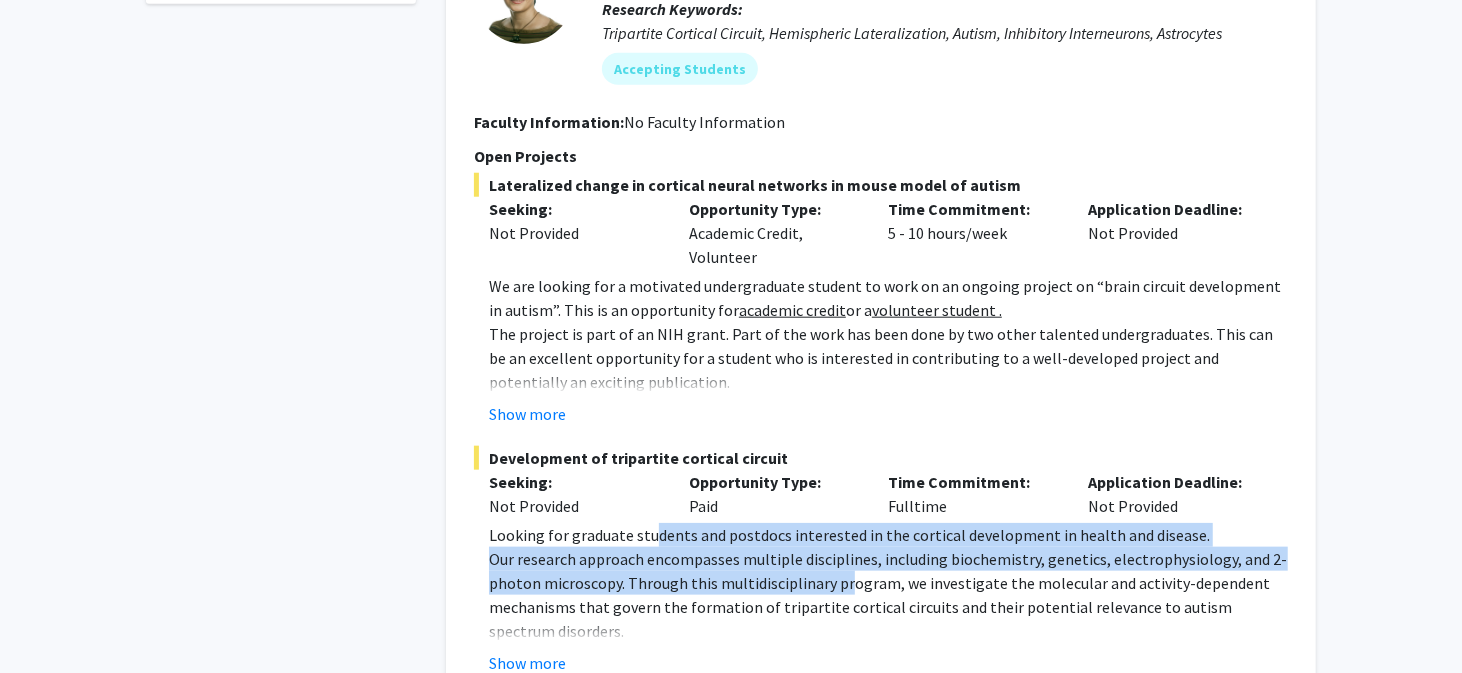 drag, startPoint x: 647, startPoint y: 505, endPoint x: 846, endPoint y: 552, distance: 204.47493 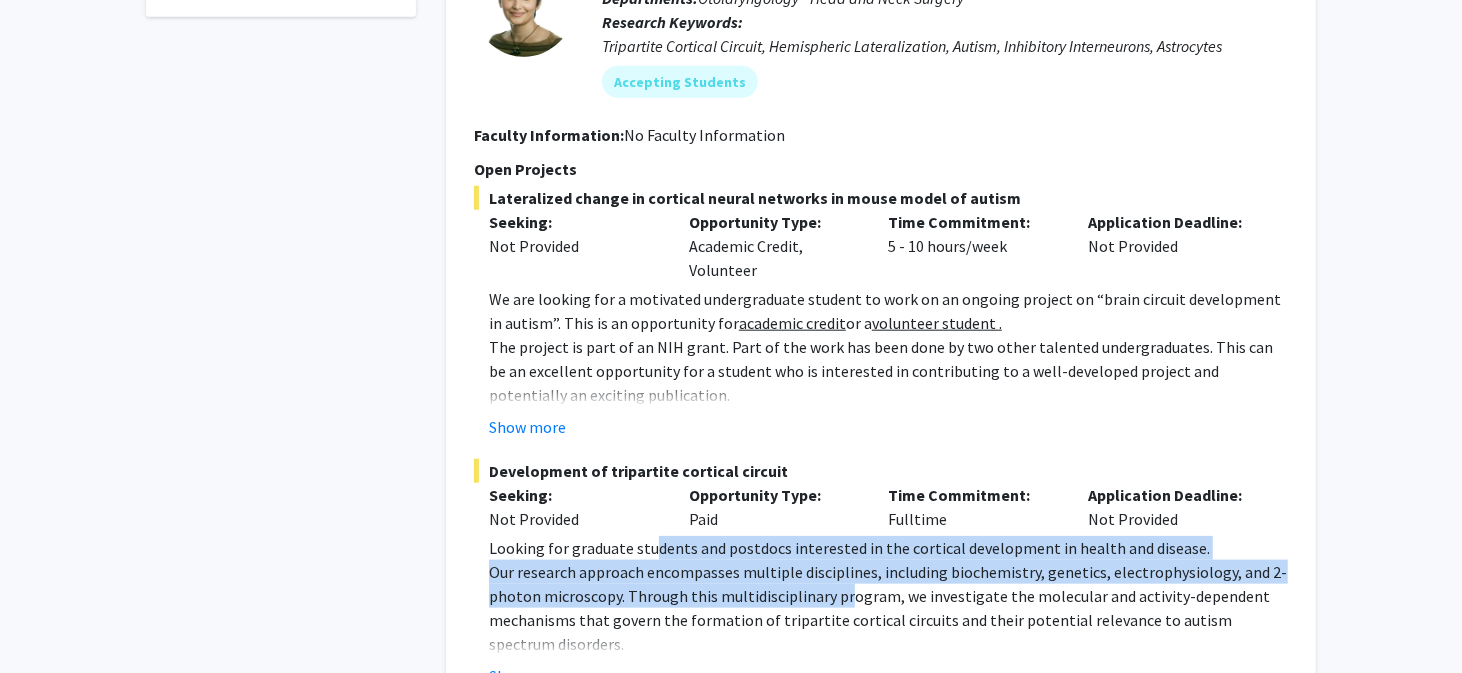 scroll, scrollTop: 1200, scrollLeft: 0, axis: vertical 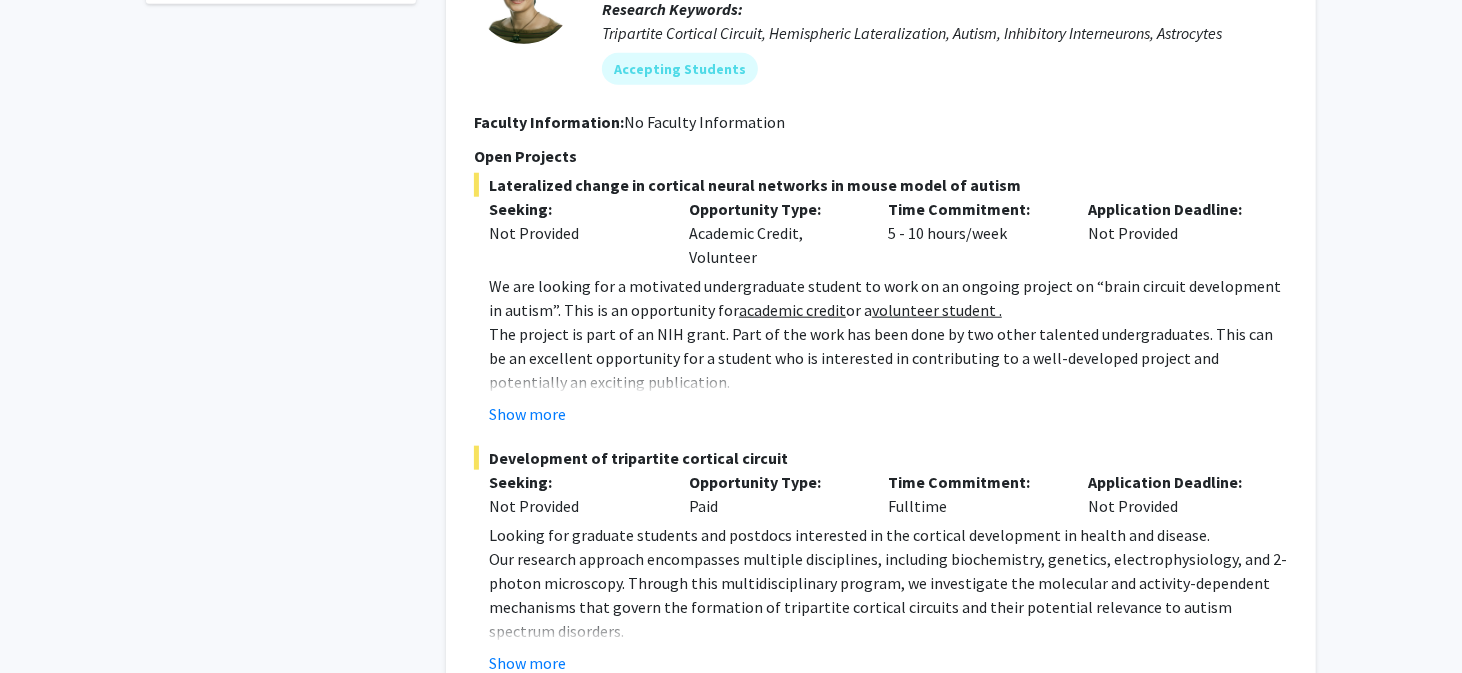 click on "Our research approach encompasses multiple disciplines, including biochemistry, genetics, electrophysiology, and 2-photon microscopy. Through this multidisciplinary program, we investigate the molecular and activity-dependent mechanisms that govern the formation of tripartite cortical circuits and their potential relevance to autism spectrum disorders." 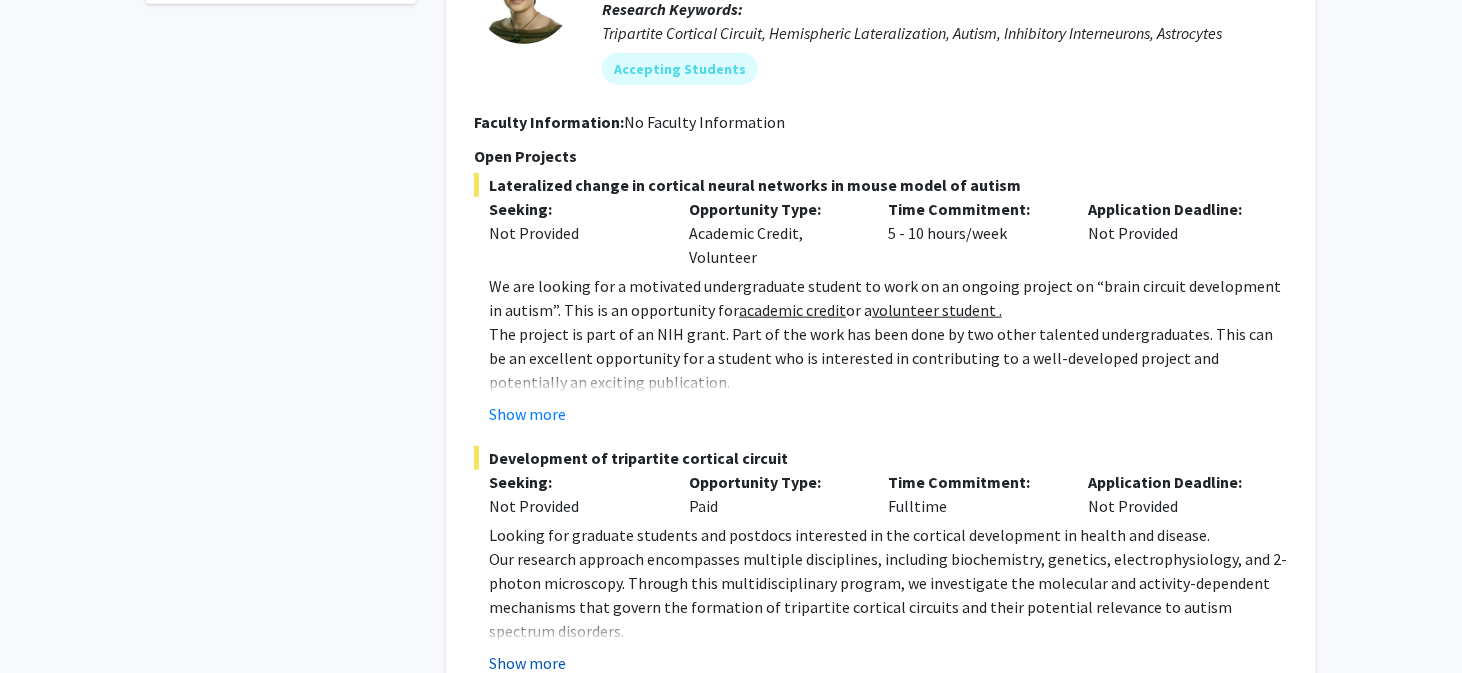 click on "Show more" 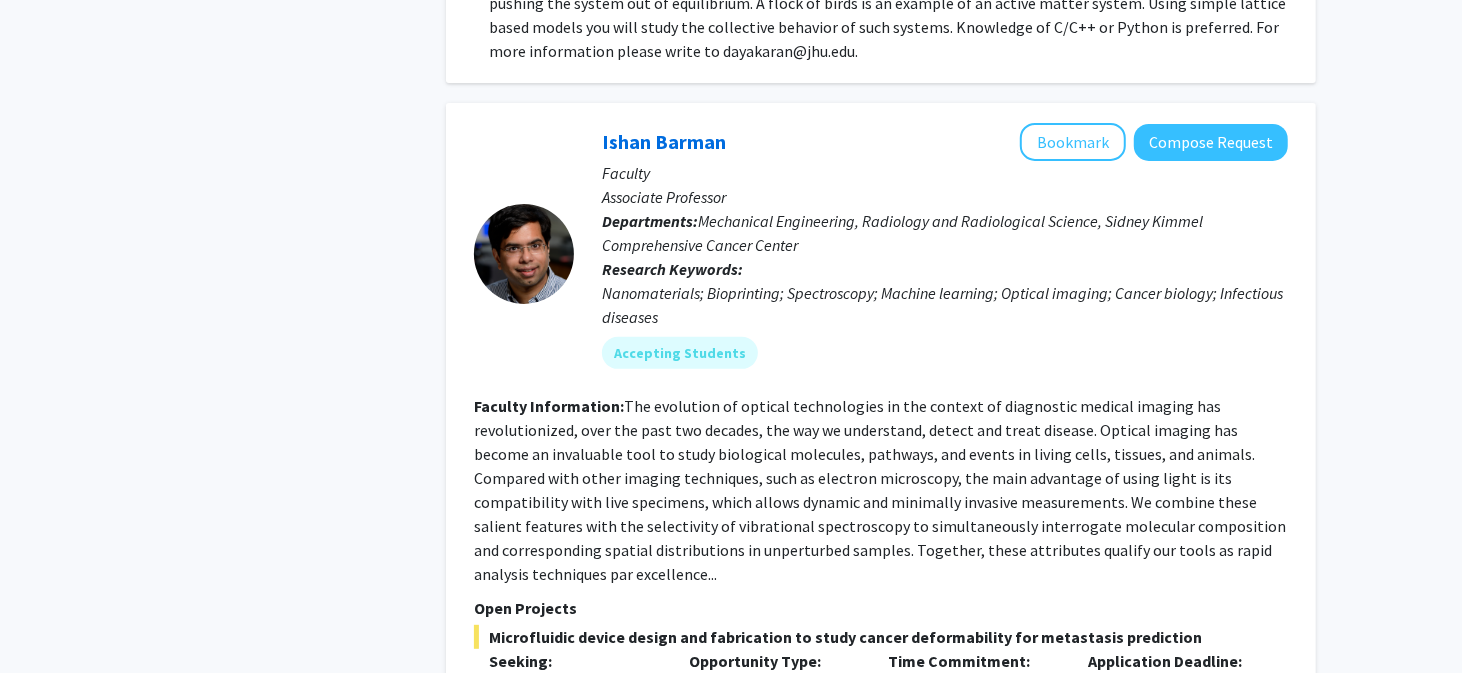 scroll, scrollTop: 5000, scrollLeft: 0, axis: vertical 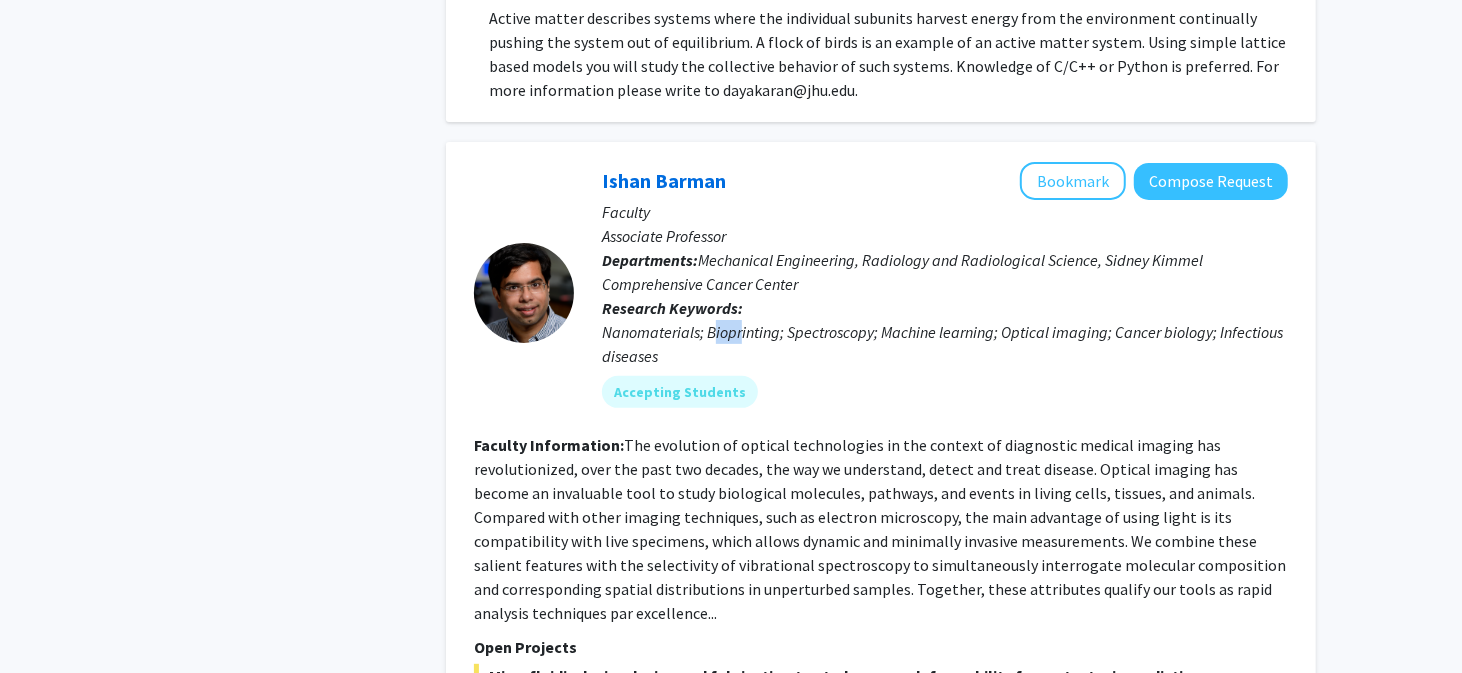 drag, startPoint x: 712, startPoint y: 271, endPoint x: 742, endPoint y: 274, distance: 30.149628 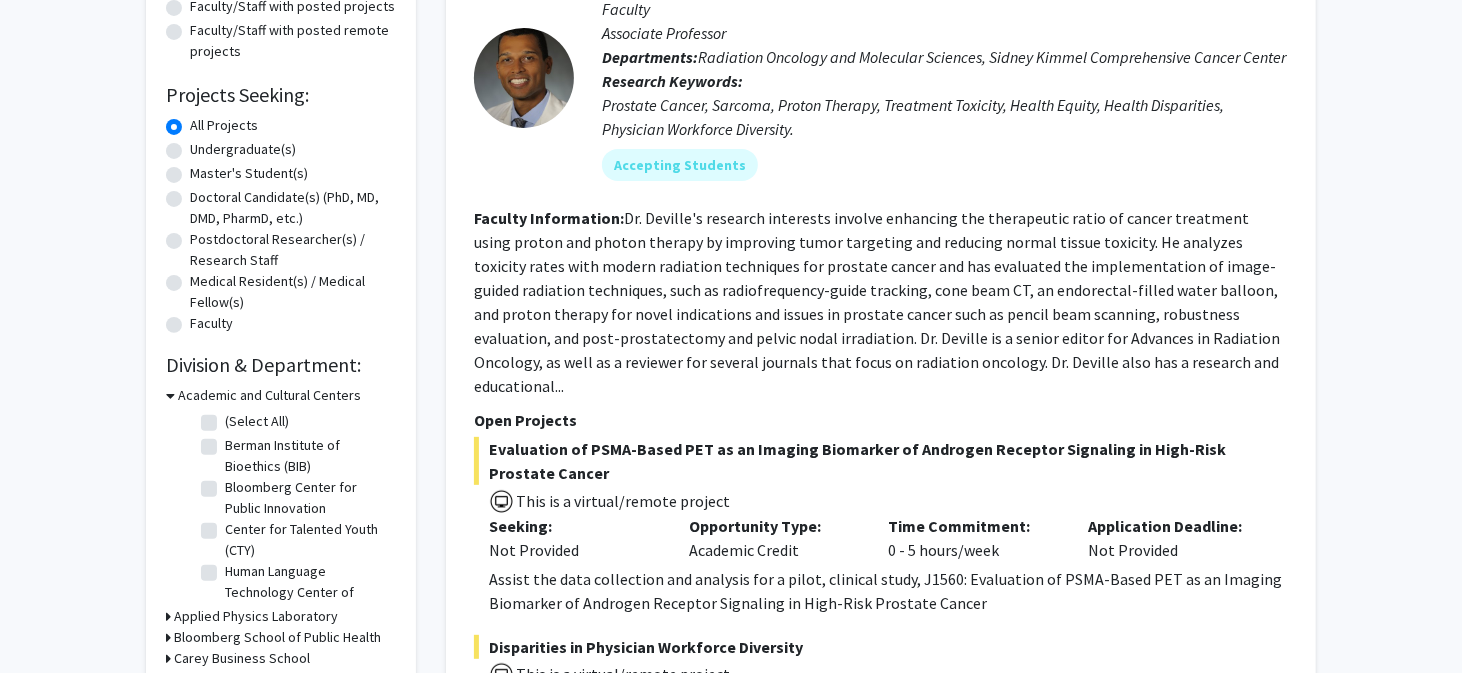 scroll, scrollTop: 0, scrollLeft: 0, axis: both 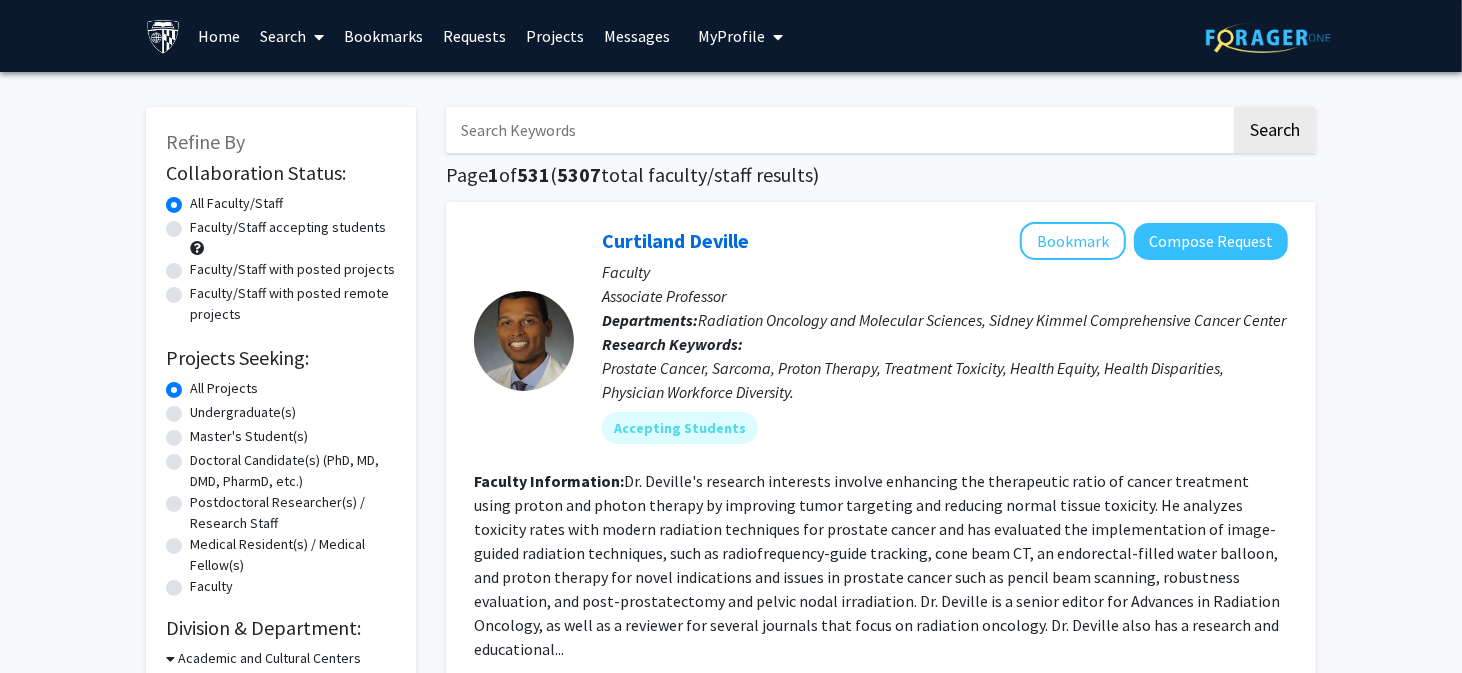 click at bounding box center [838, 130] 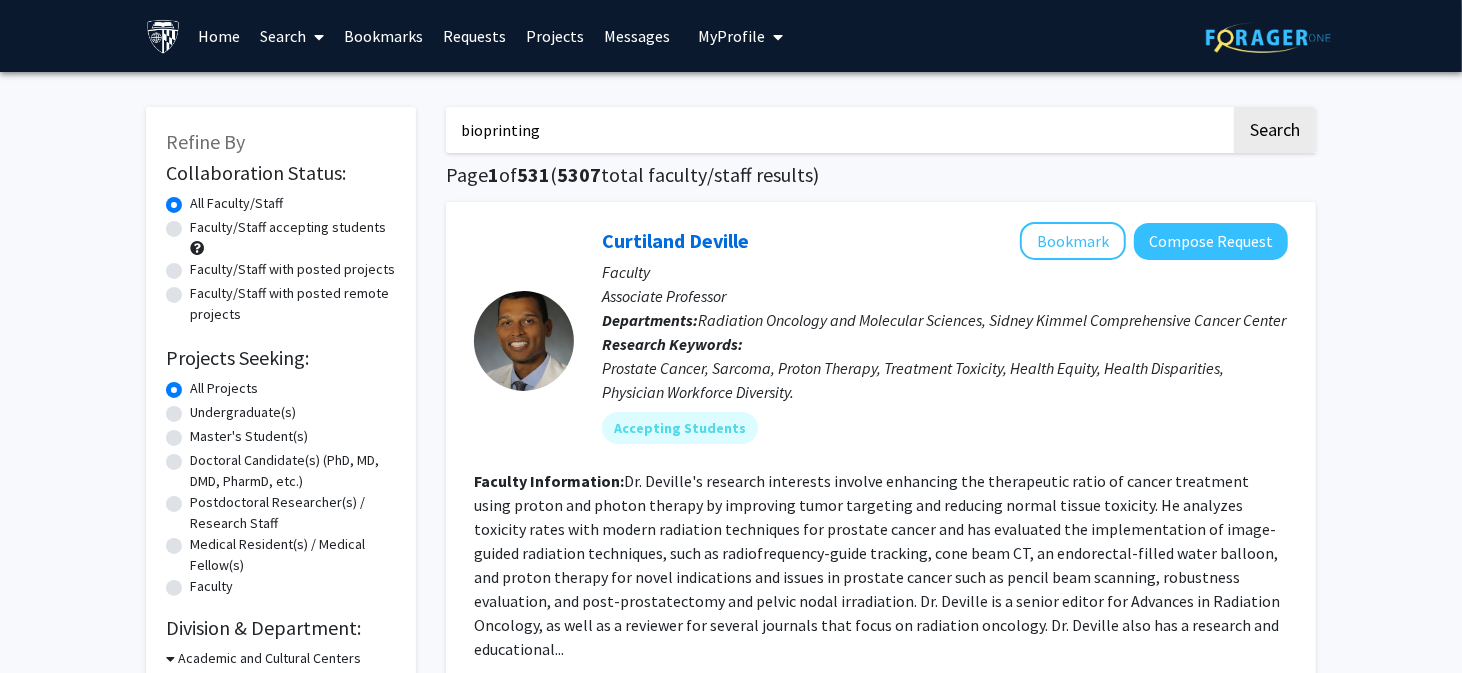 type on "bioprinting" 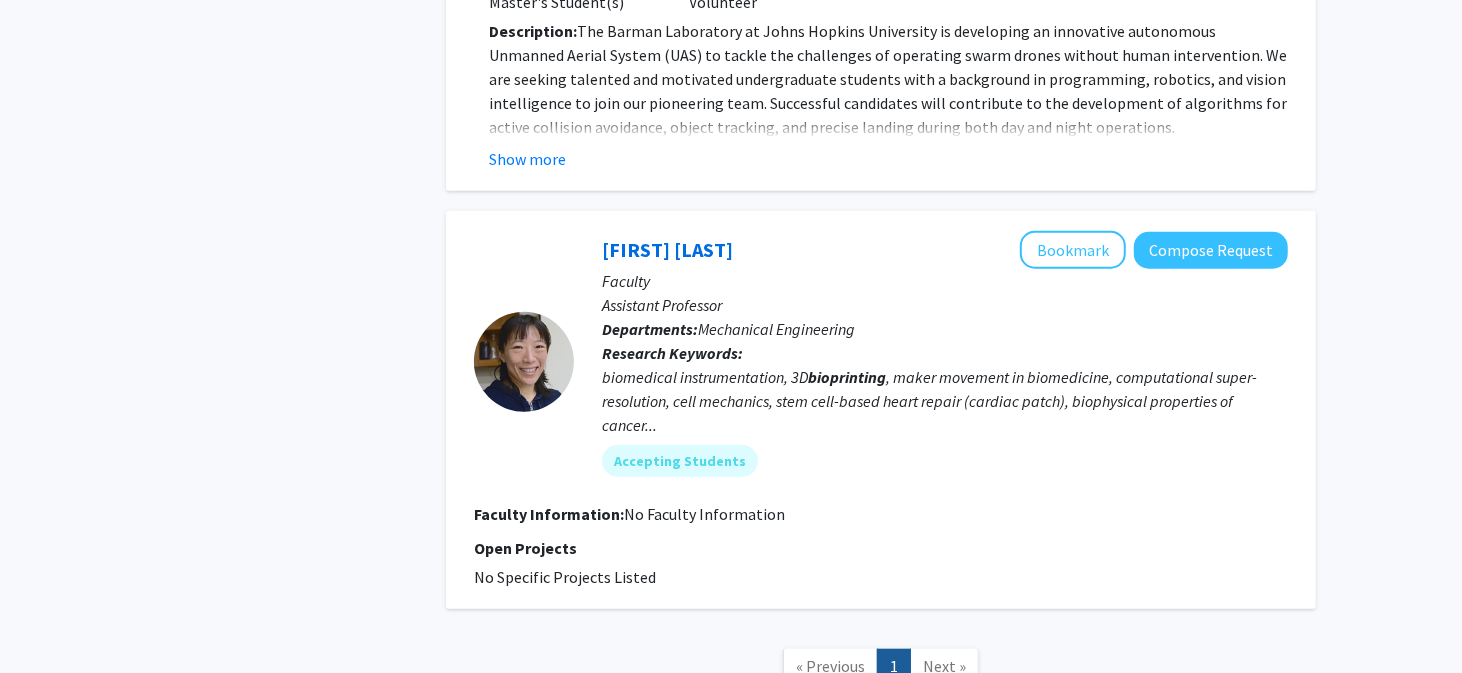 scroll, scrollTop: 900, scrollLeft: 0, axis: vertical 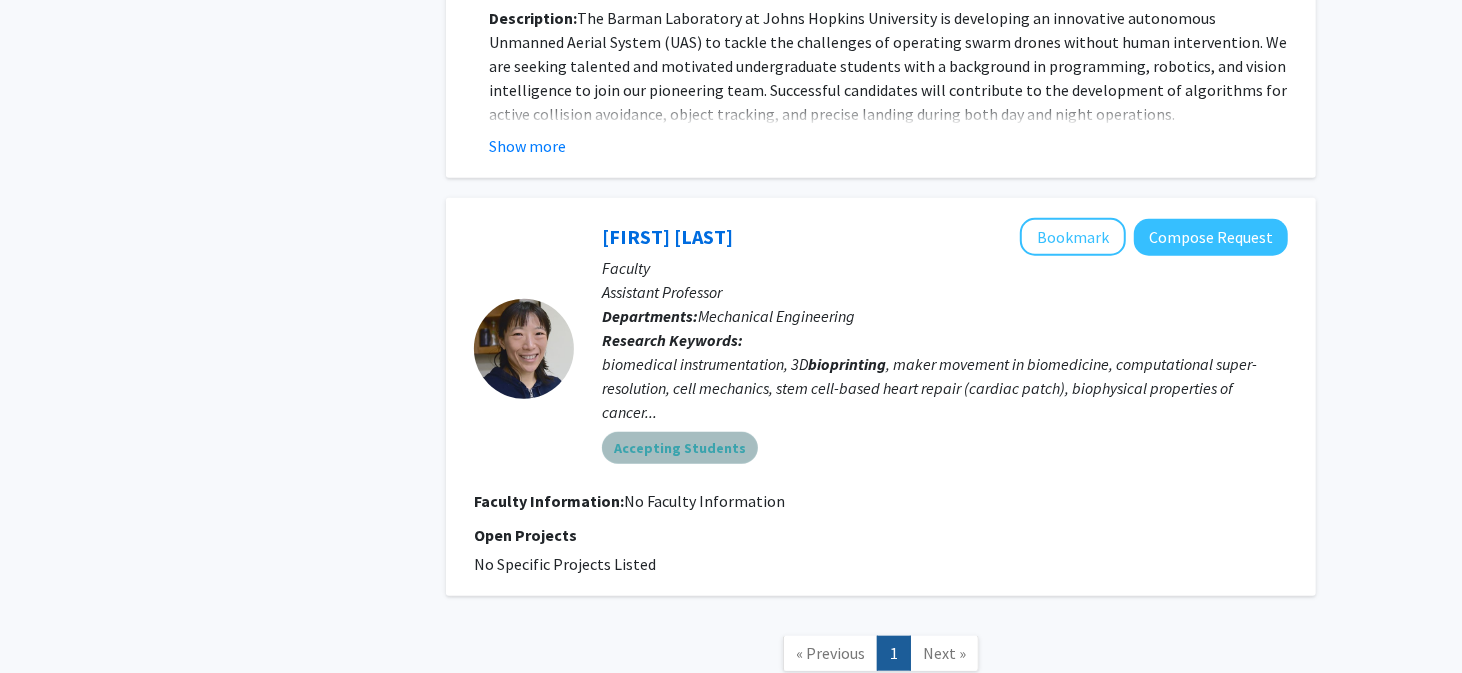 click on "Accepting Students" at bounding box center (680, 448) 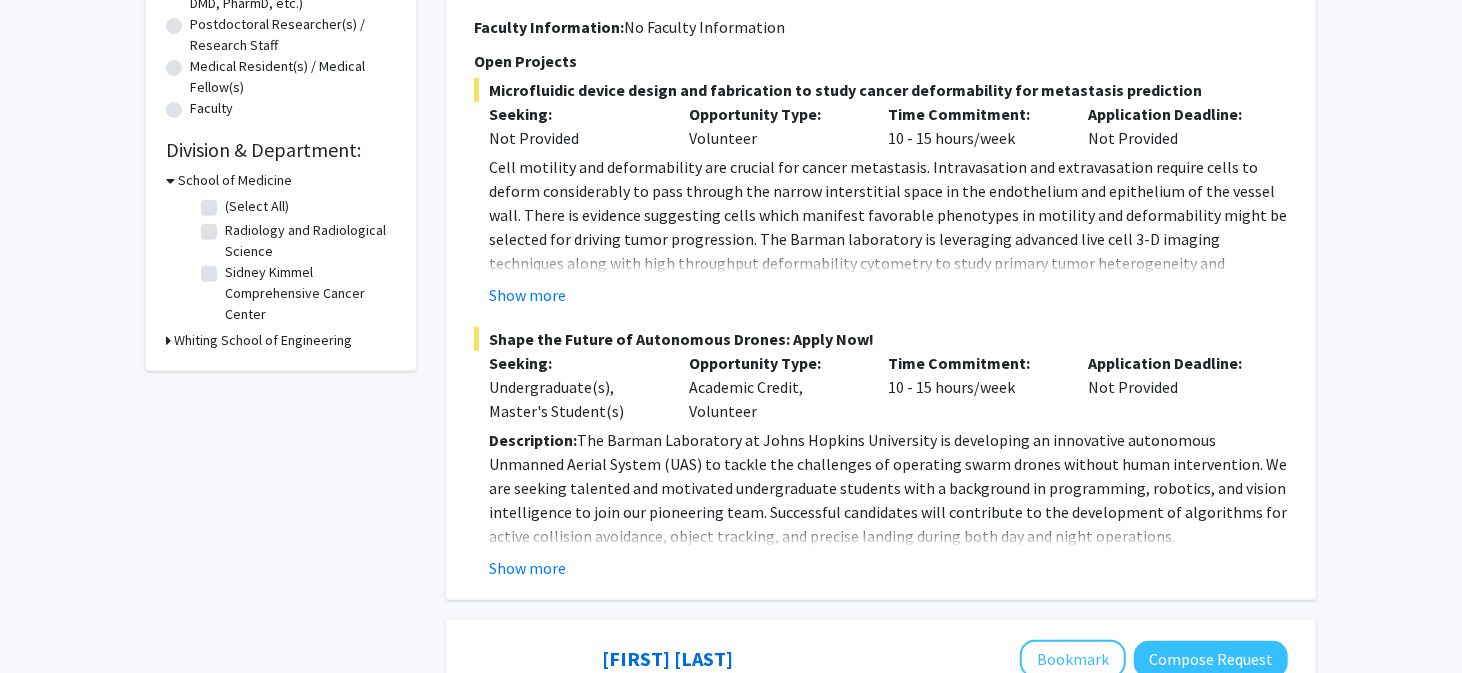 scroll, scrollTop: 500, scrollLeft: 0, axis: vertical 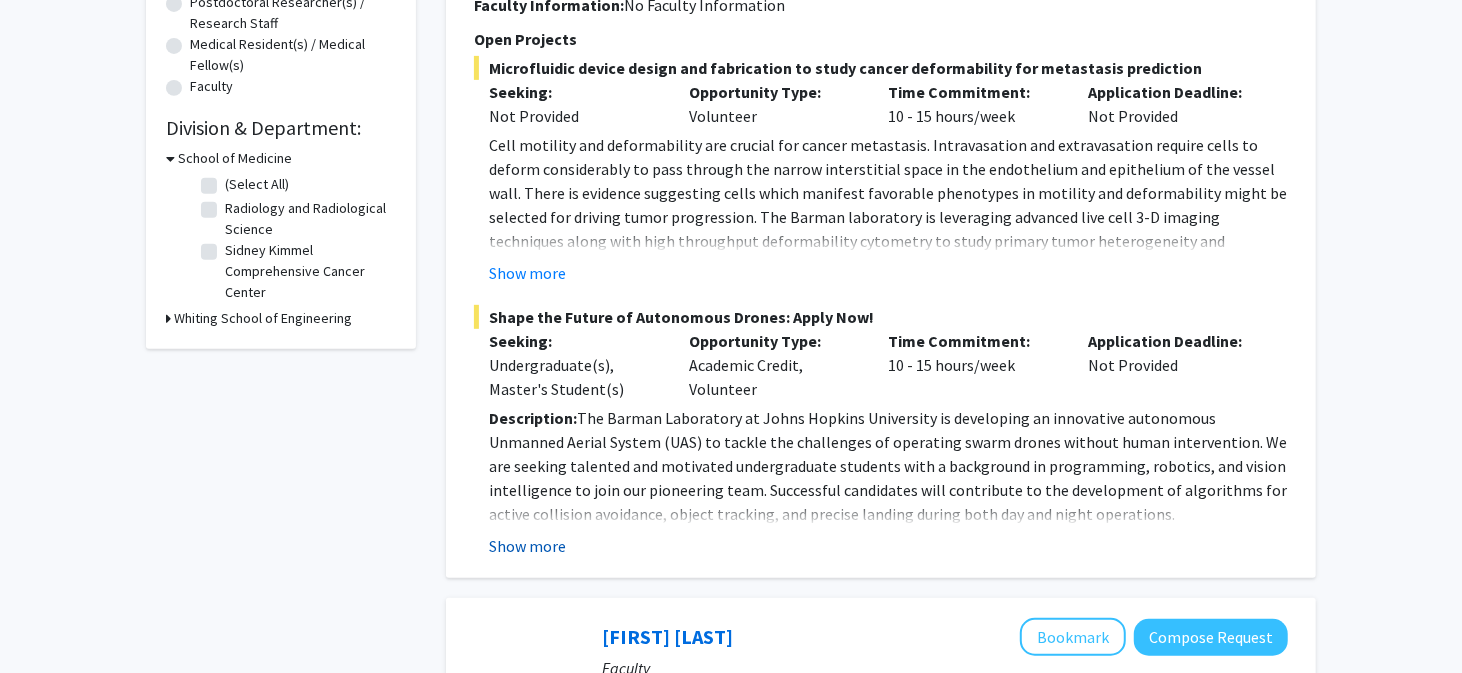 click on "Show more" 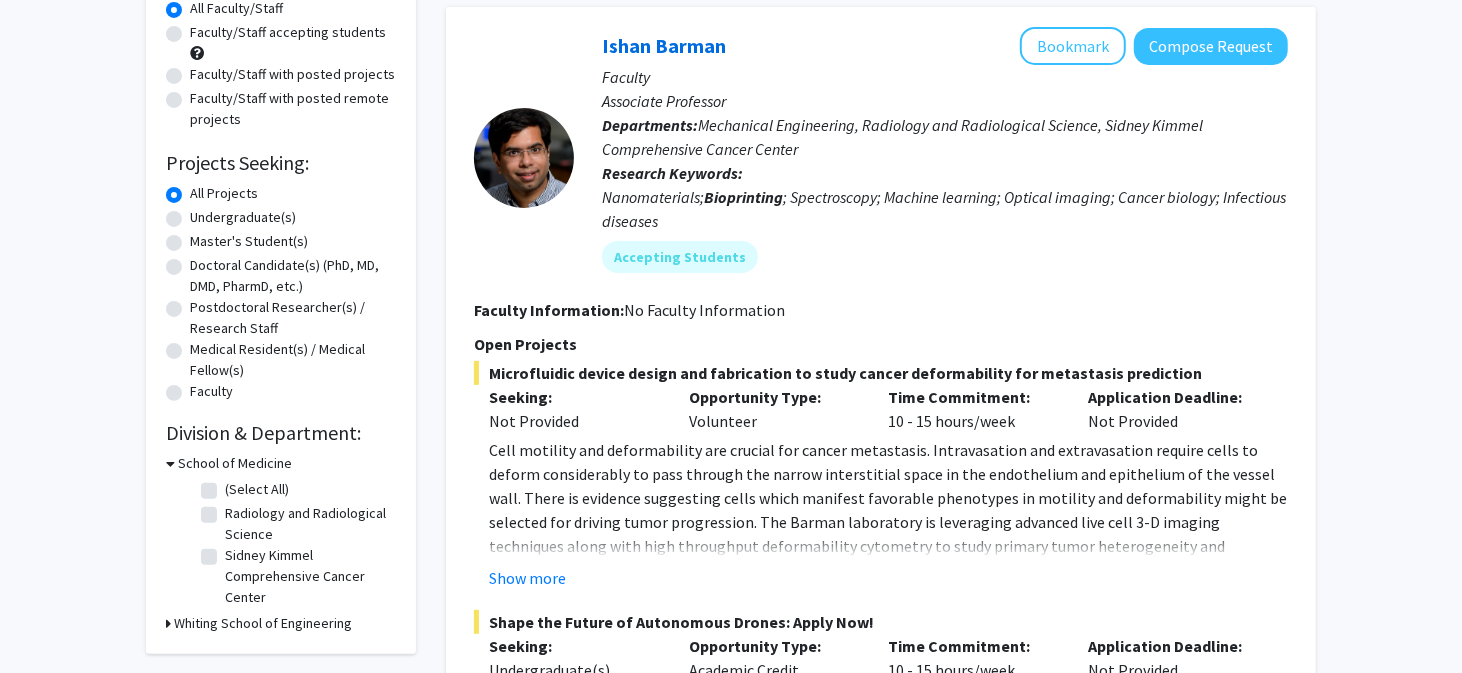 scroll, scrollTop: 0, scrollLeft: 0, axis: both 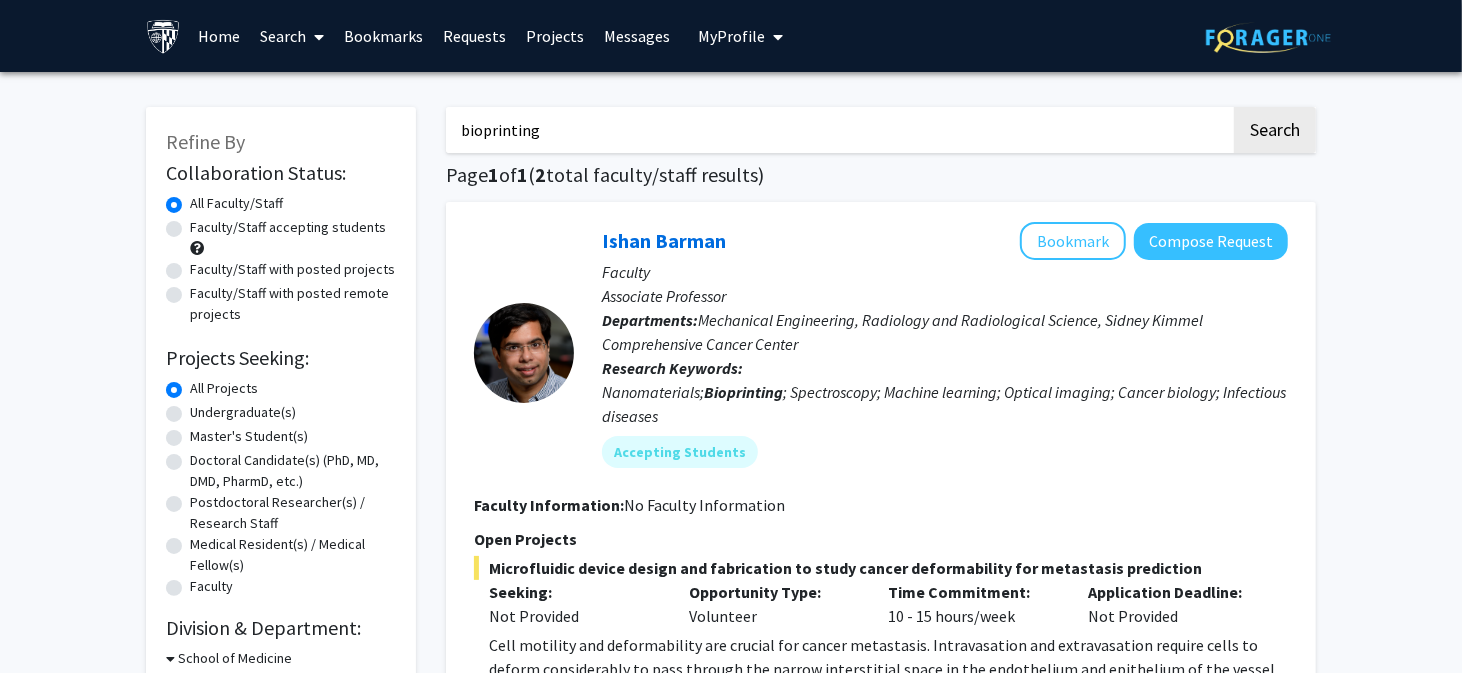 click on "bioprinting" at bounding box center [838, 130] 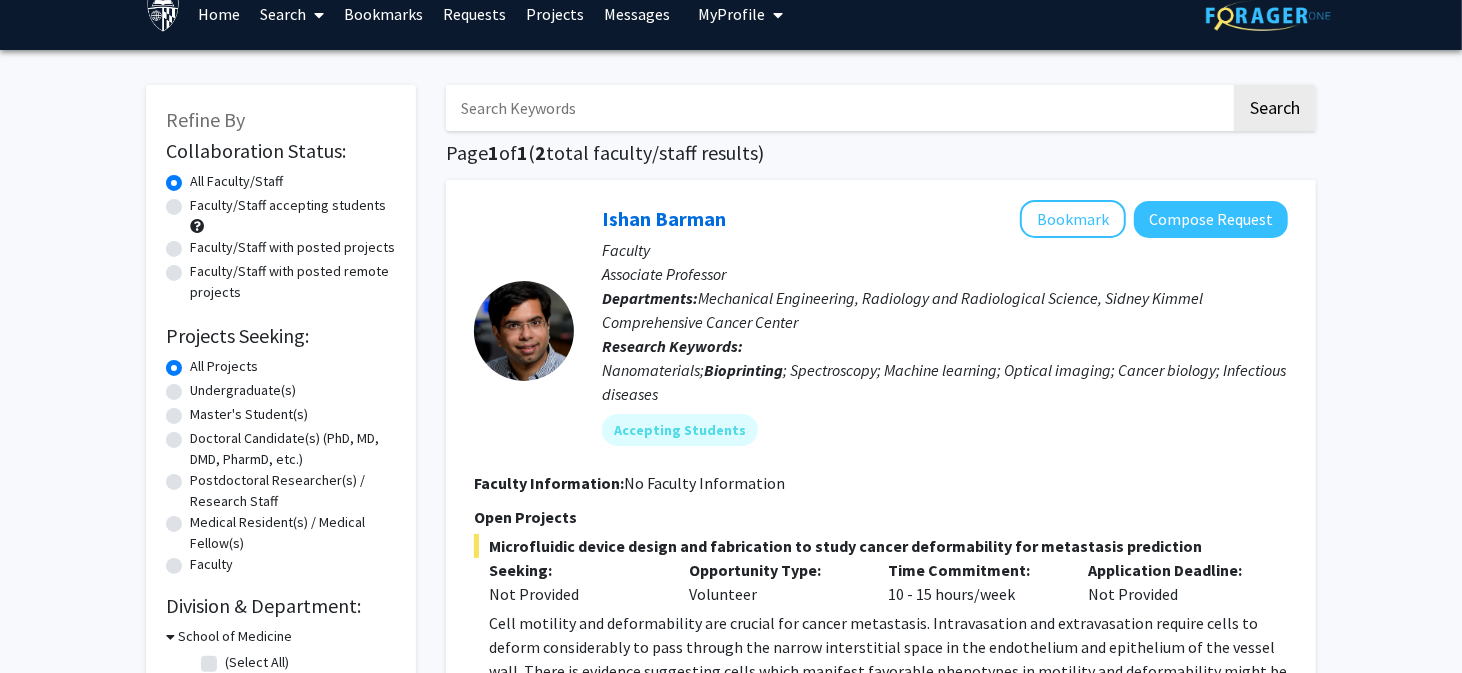 scroll, scrollTop: 0, scrollLeft: 0, axis: both 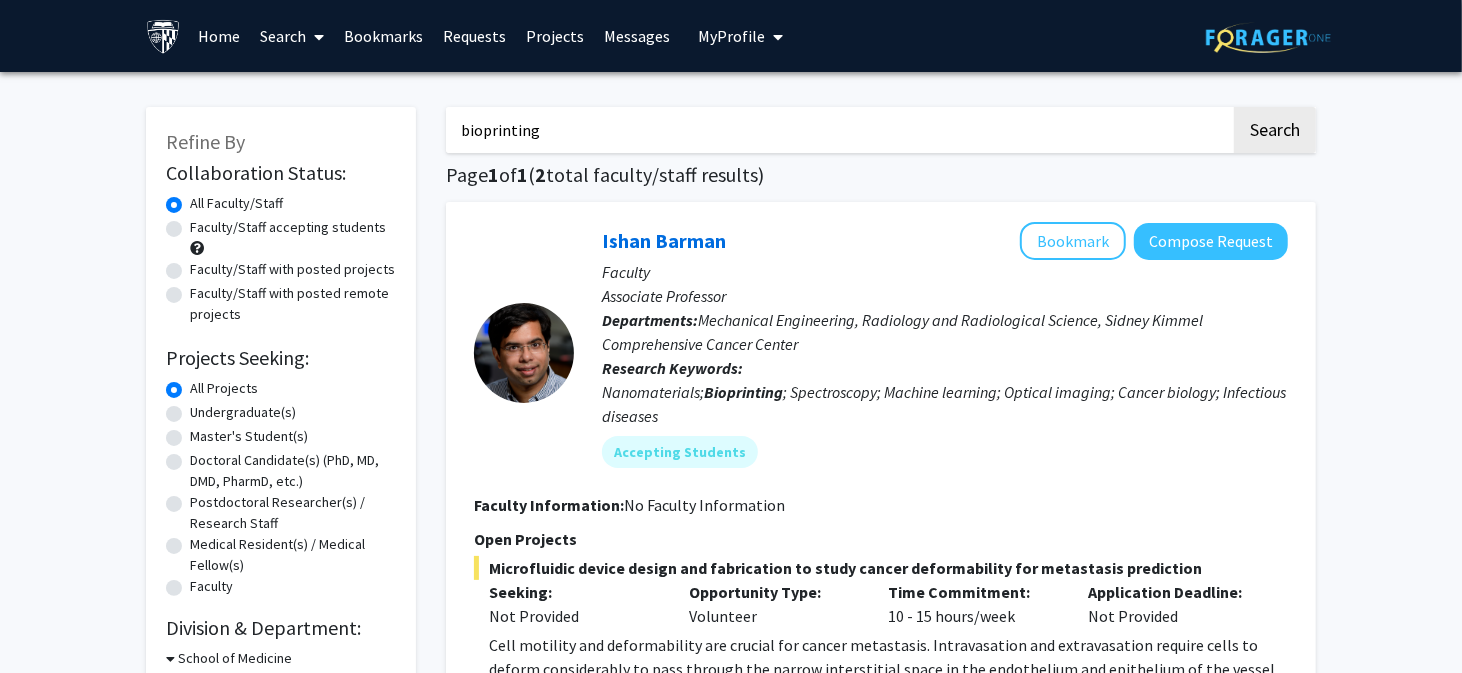 click on "Home" at bounding box center [220, 36] 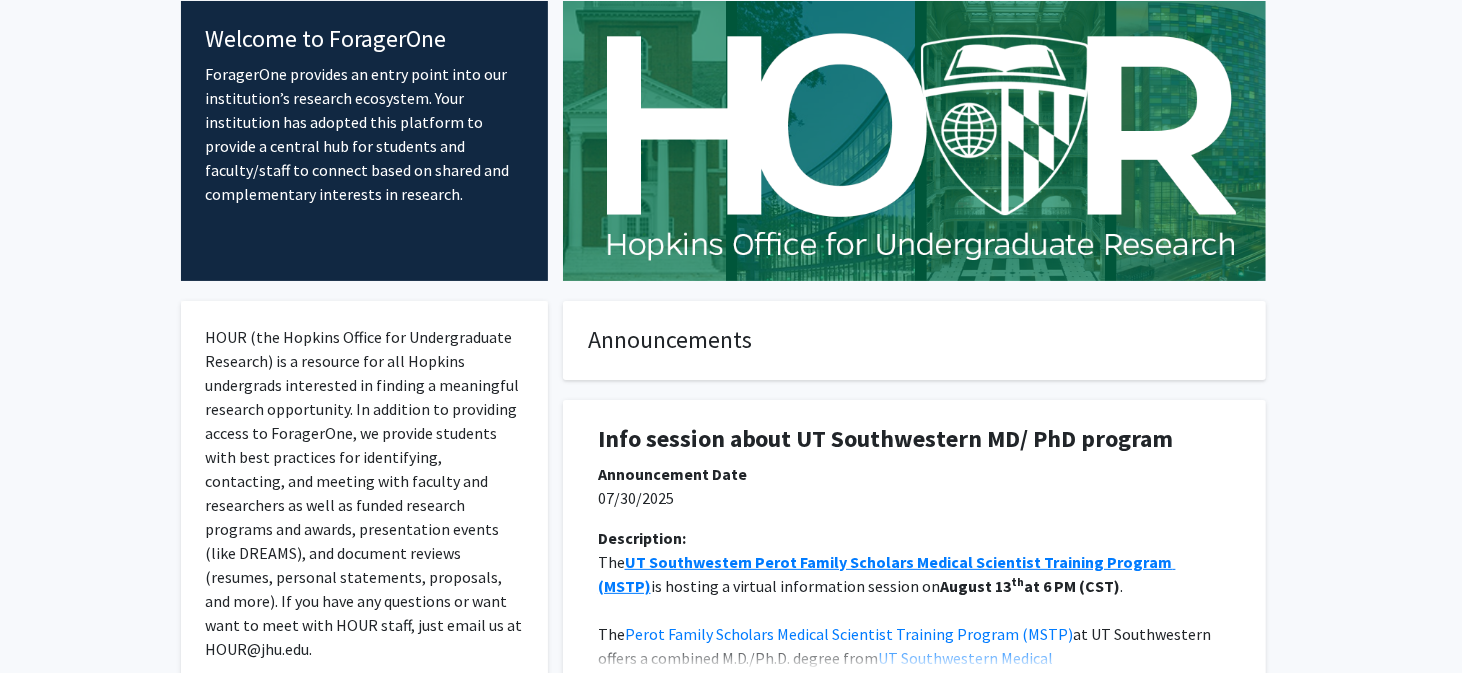 scroll, scrollTop: 100, scrollLeft: 0, axis: vertical 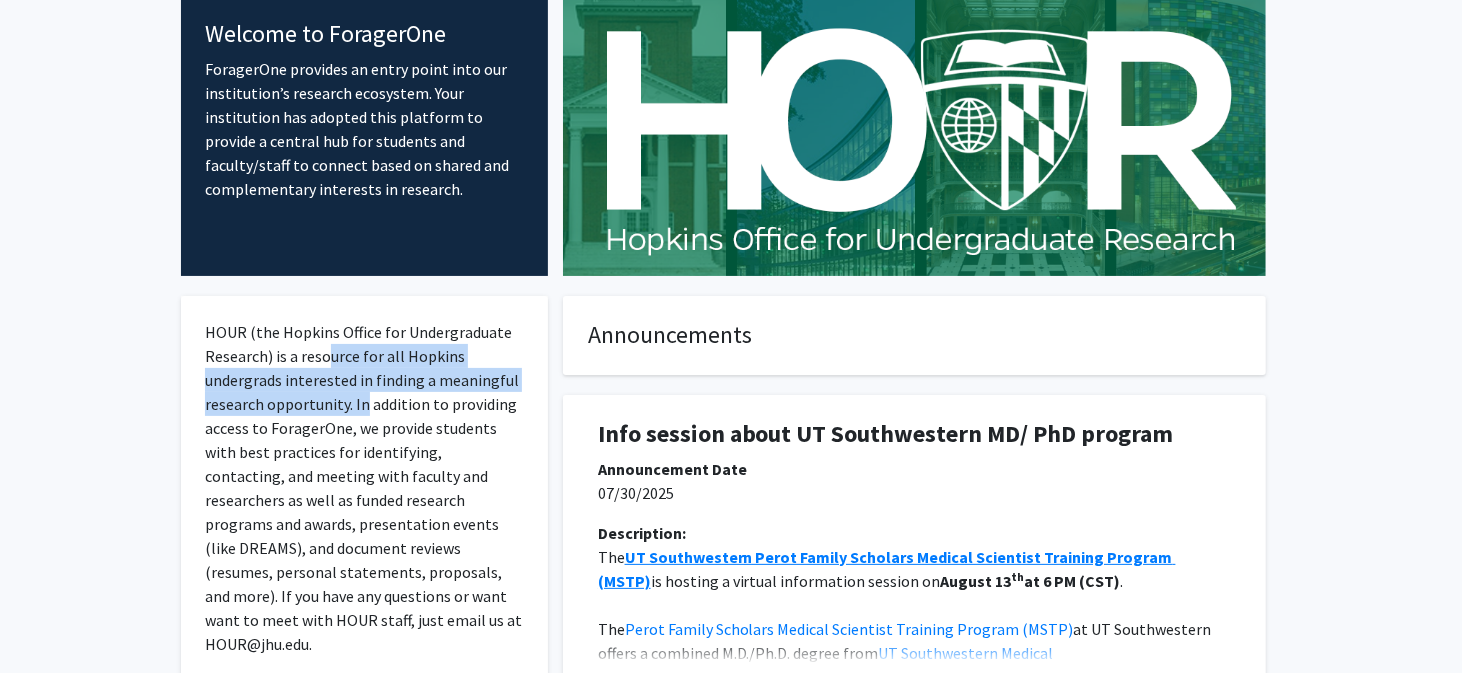 drag, startPoint x: 331, startPoint y: 355, endPoint x: 363, endPoint y: 401, distance: 56.0357 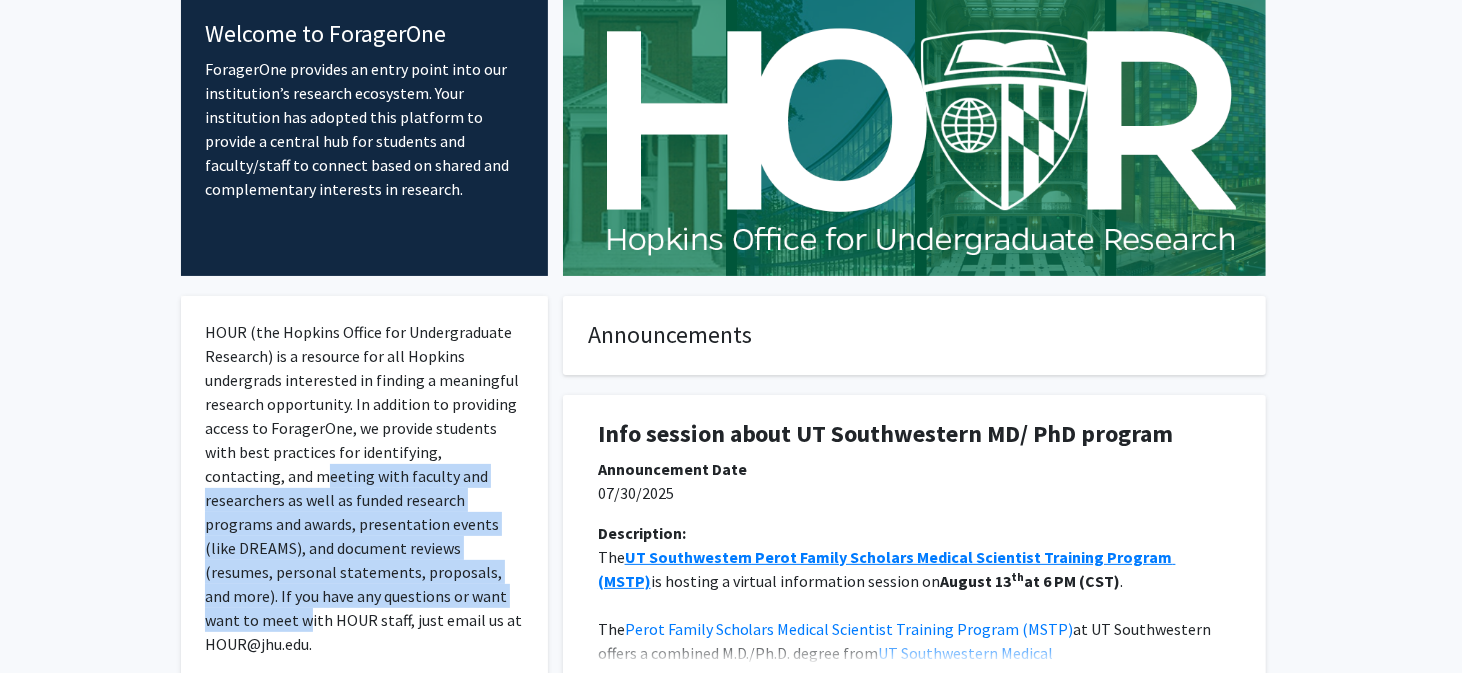 drag, startPoint x: 216, startPoint y: 477, endPoint x: 458, endPoint y: 598, distance: 270.56424 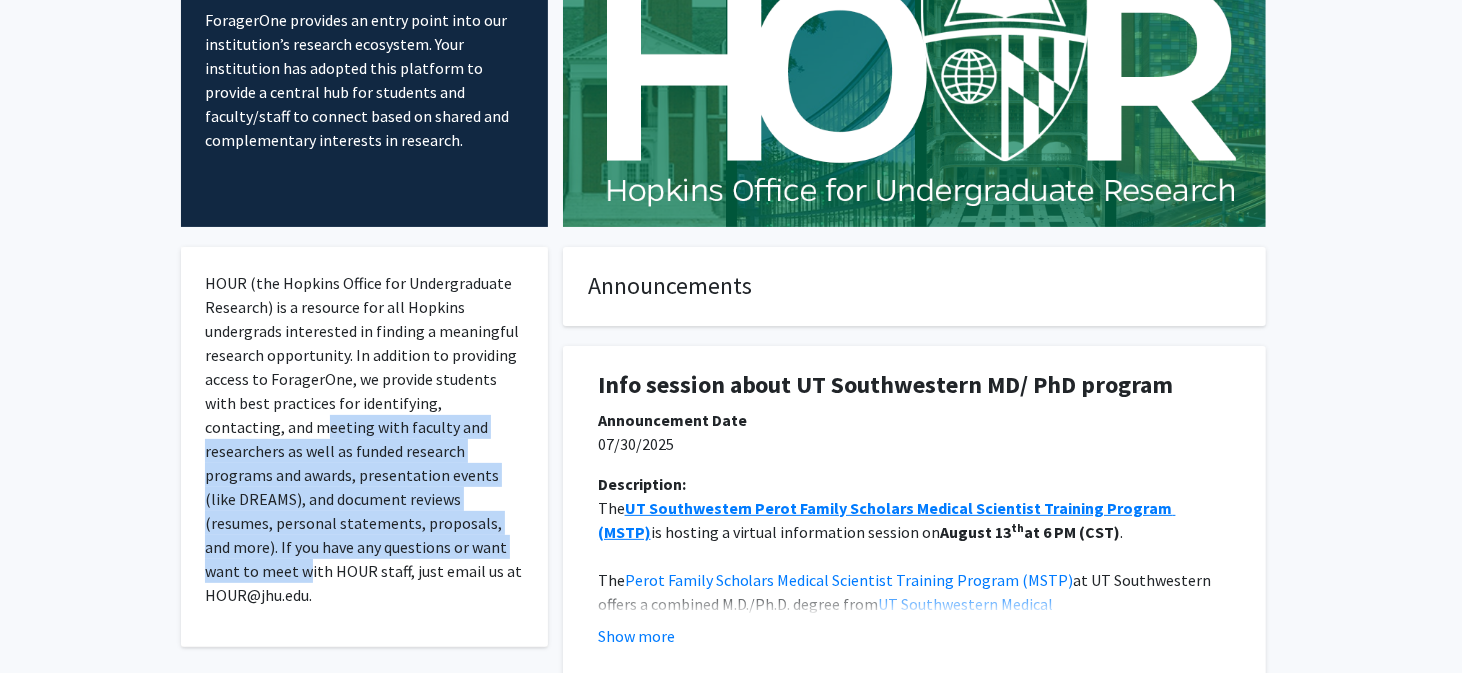 scroll, scrollTop: 0, scrollLeft: 0, axis: both 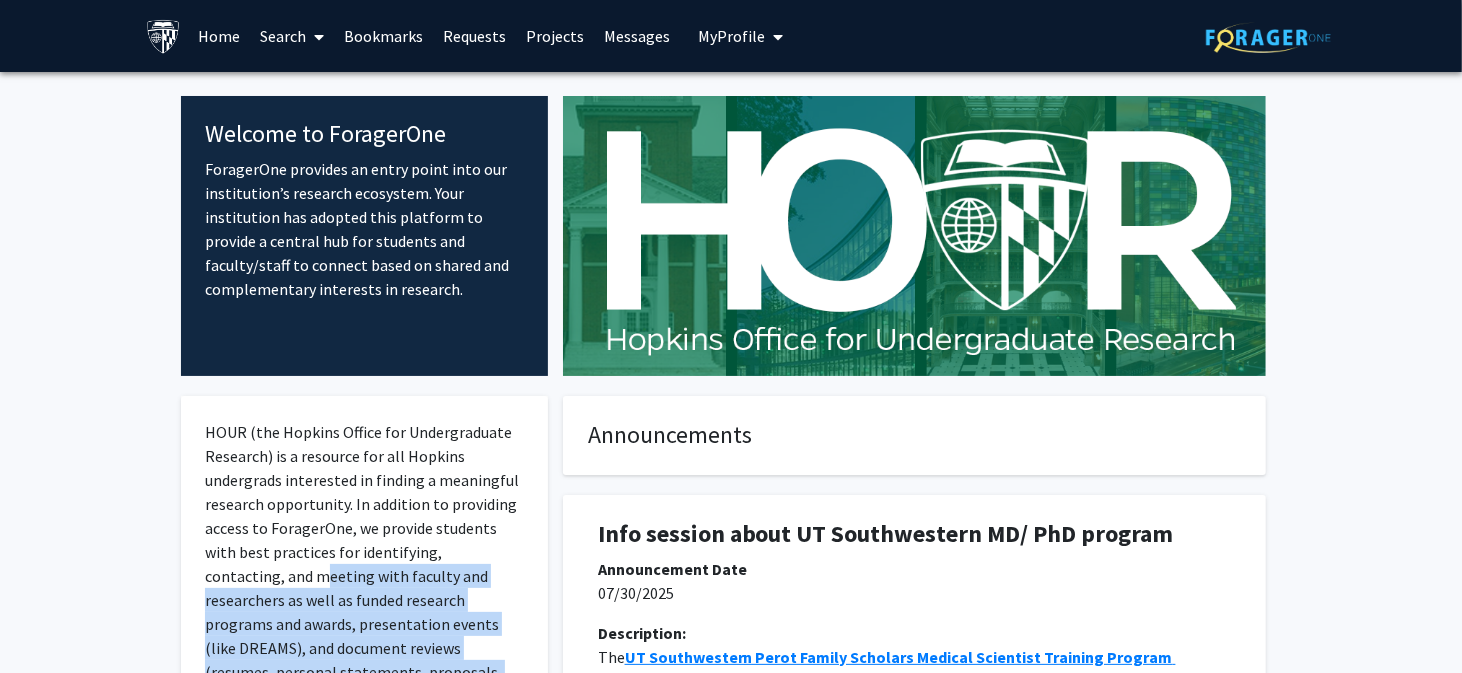 click on "Projects" at bounding box center [556, 36] 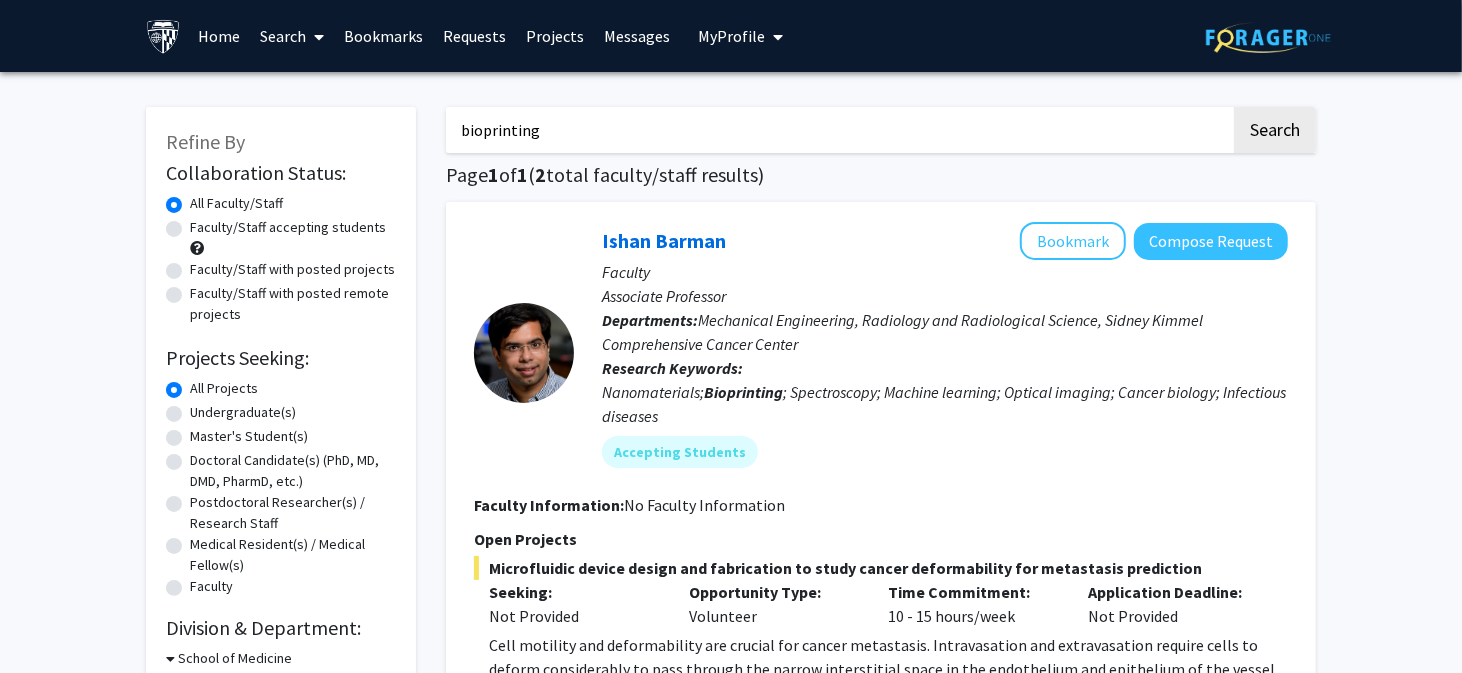 drag, startPoint x: 386, startPoint y: 497, endPoint x: 356, endPoint y: 483, distance: 33.105892 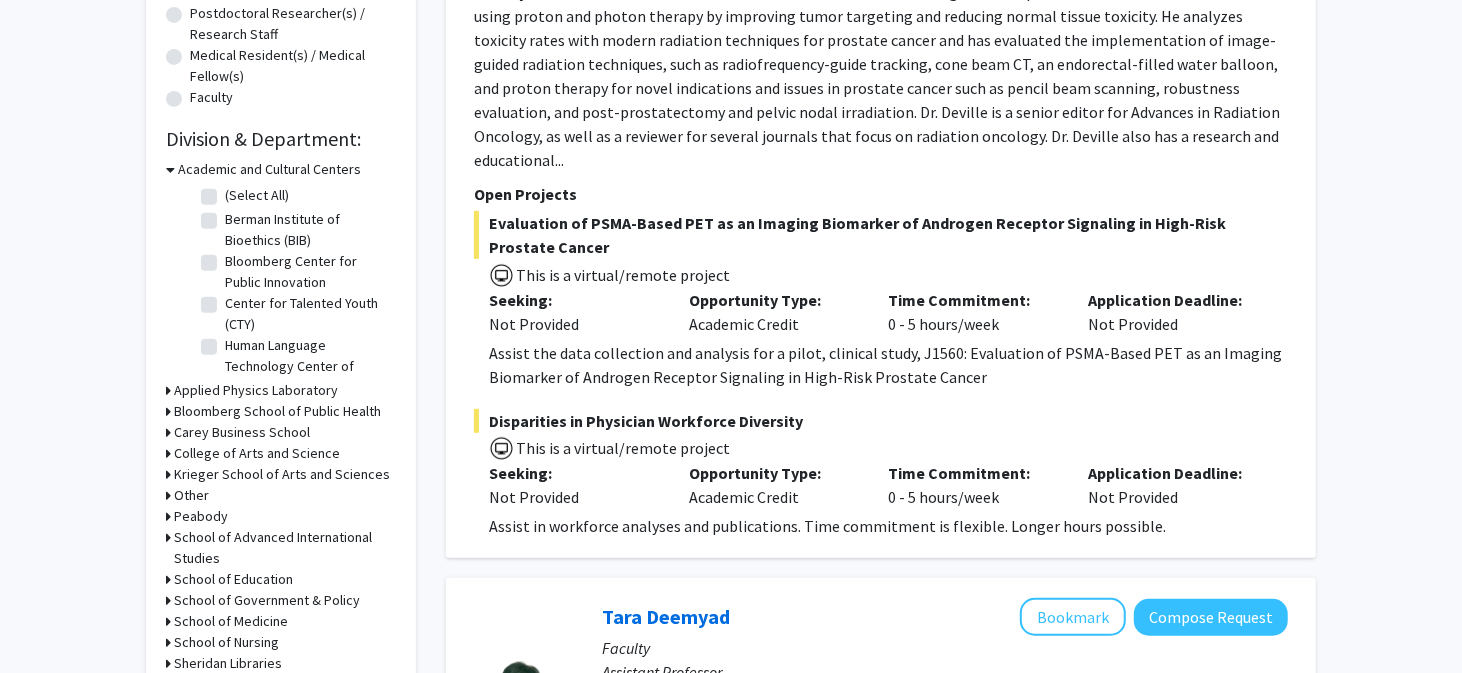 scroll, scrollTop: 500, scrollLeft: 0, axis: vertical 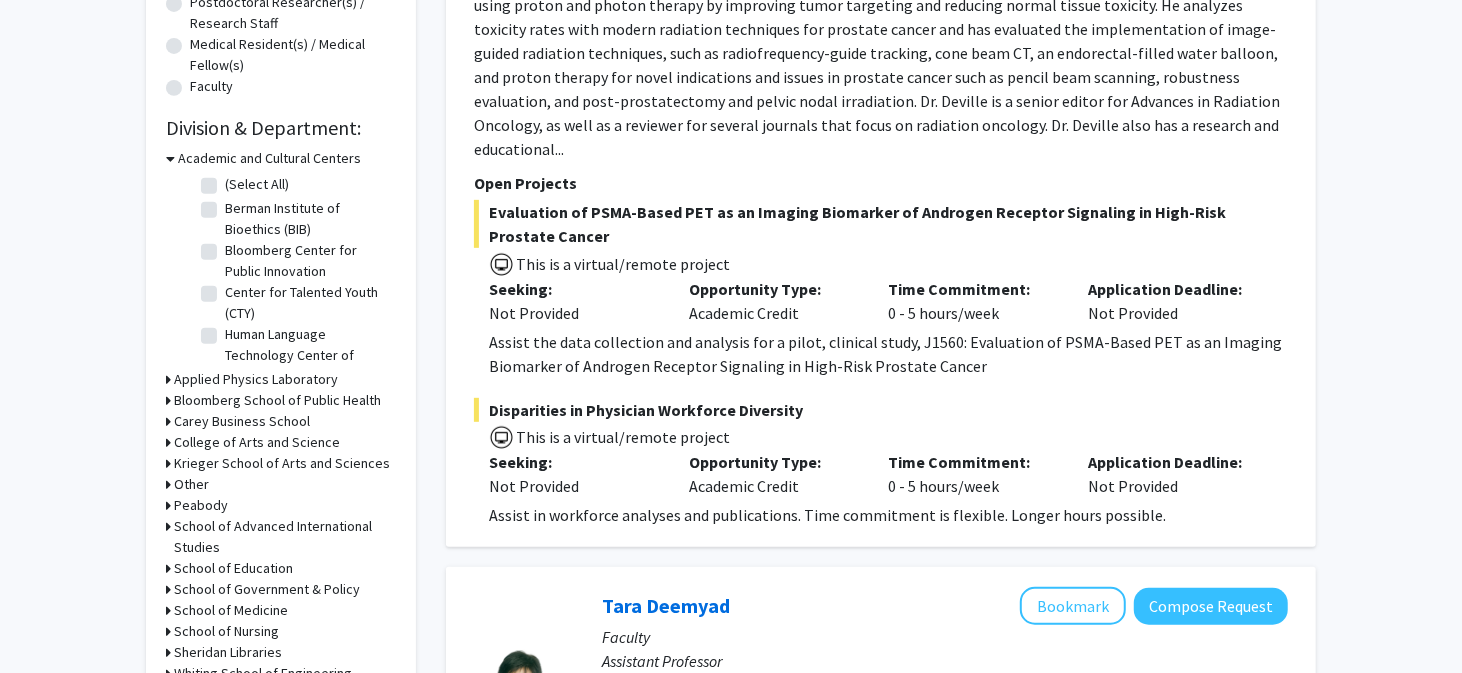 click 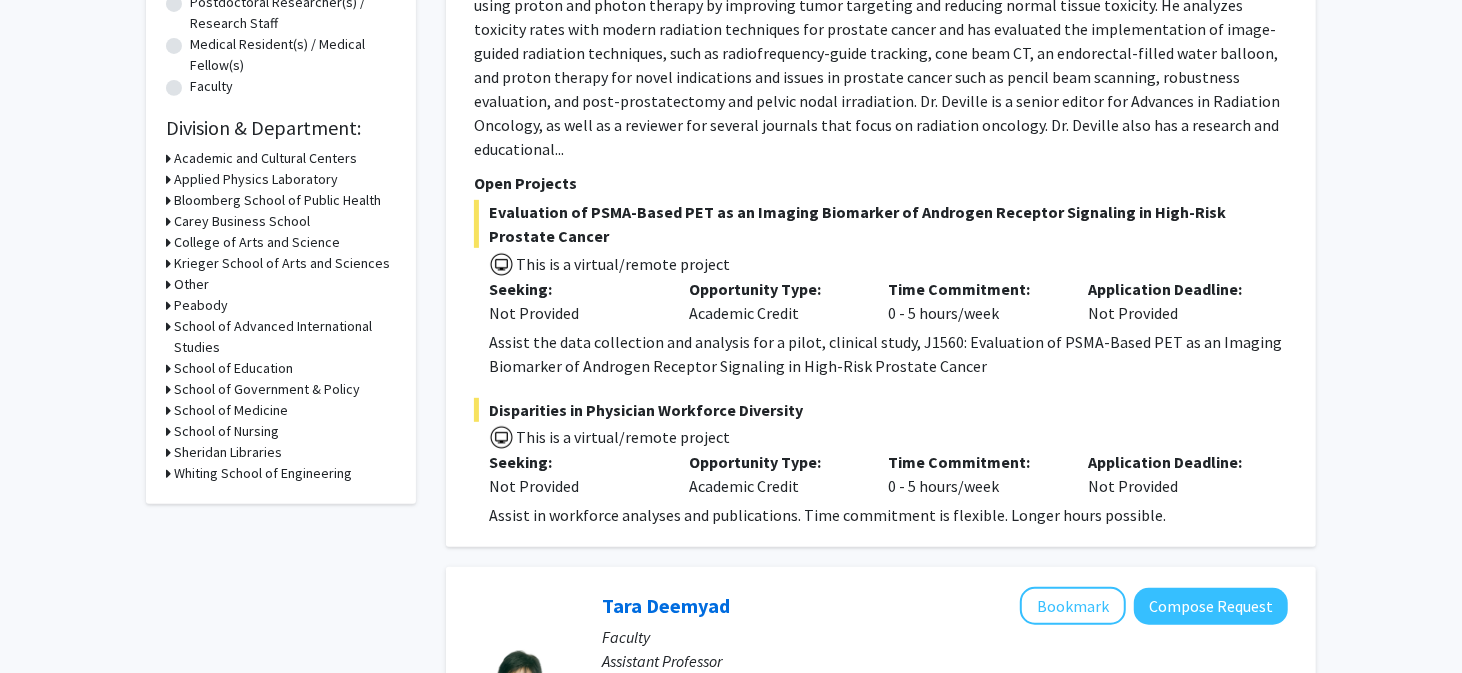 click on "School of Medicine" at bounding box center [231, 410] 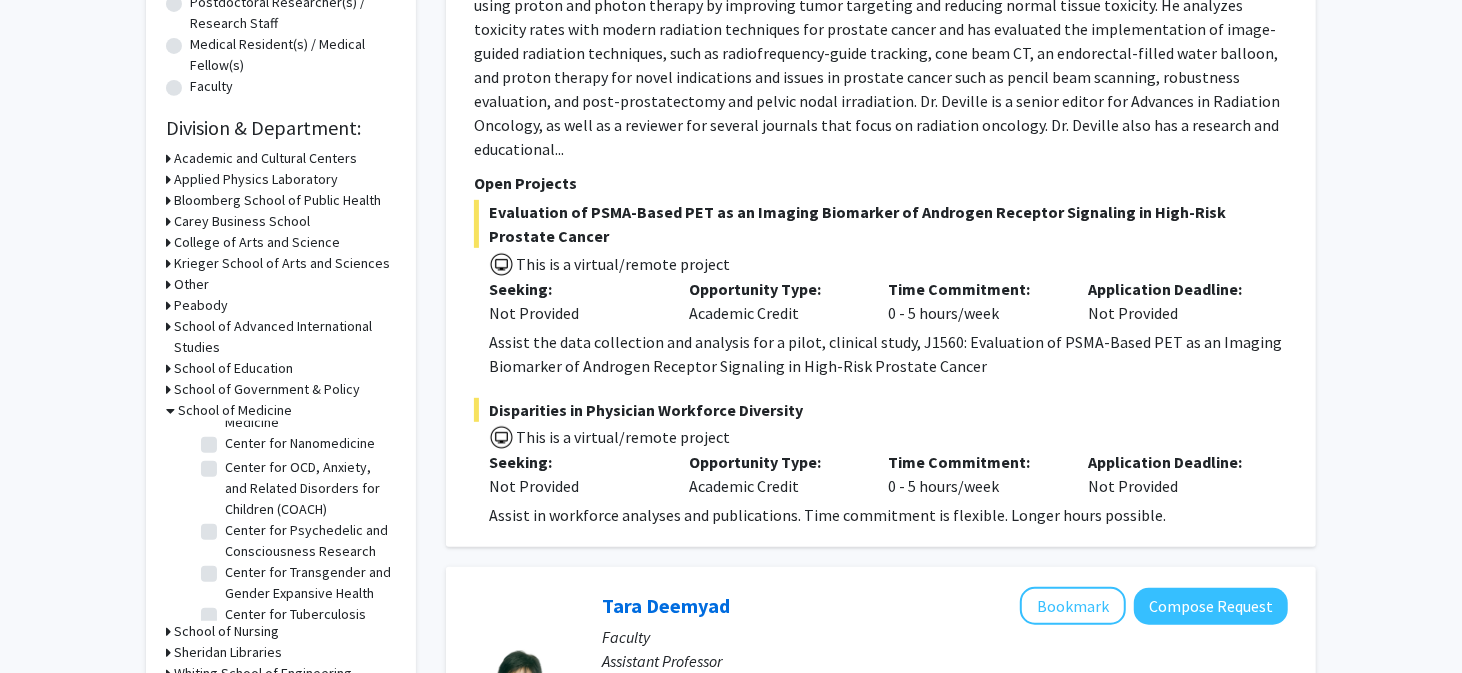 scroll, scrollTop: 700, scrollLeft: 0, axis: vertical 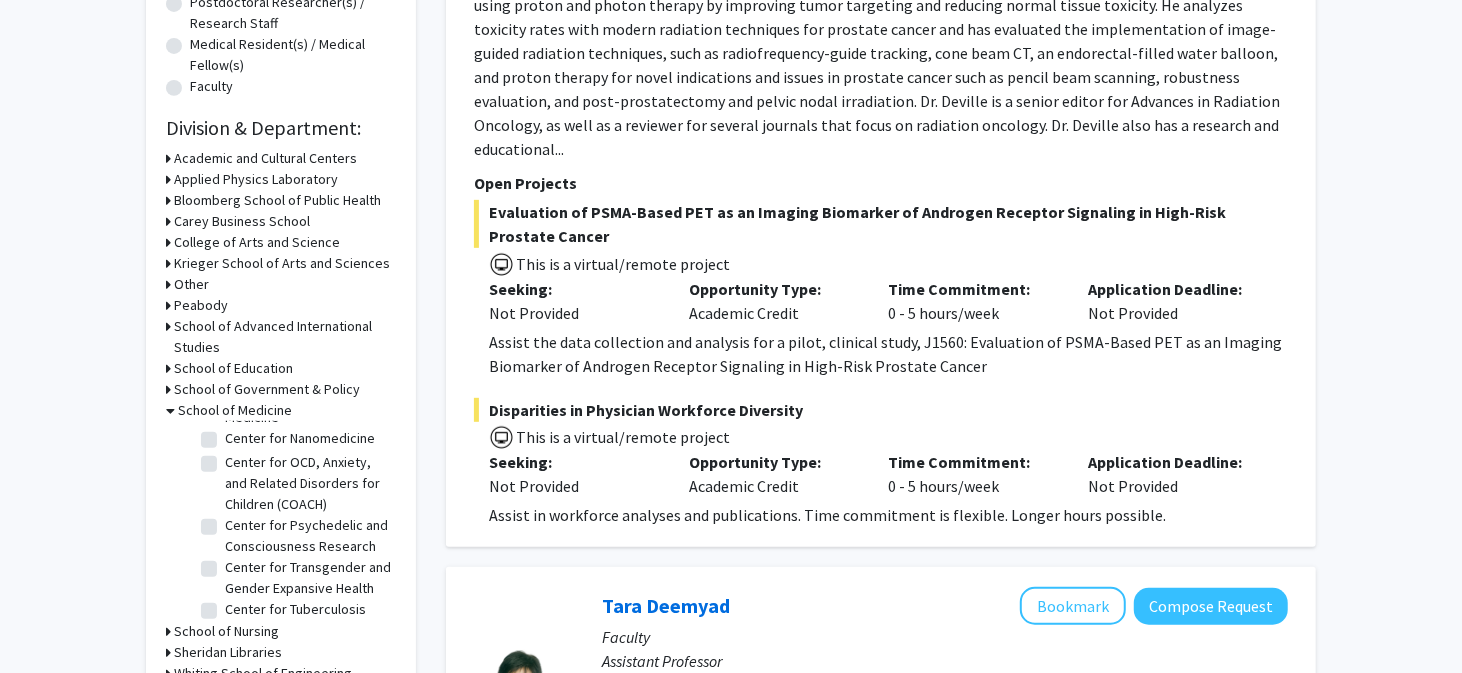 click on "Center for Nanomedicine" 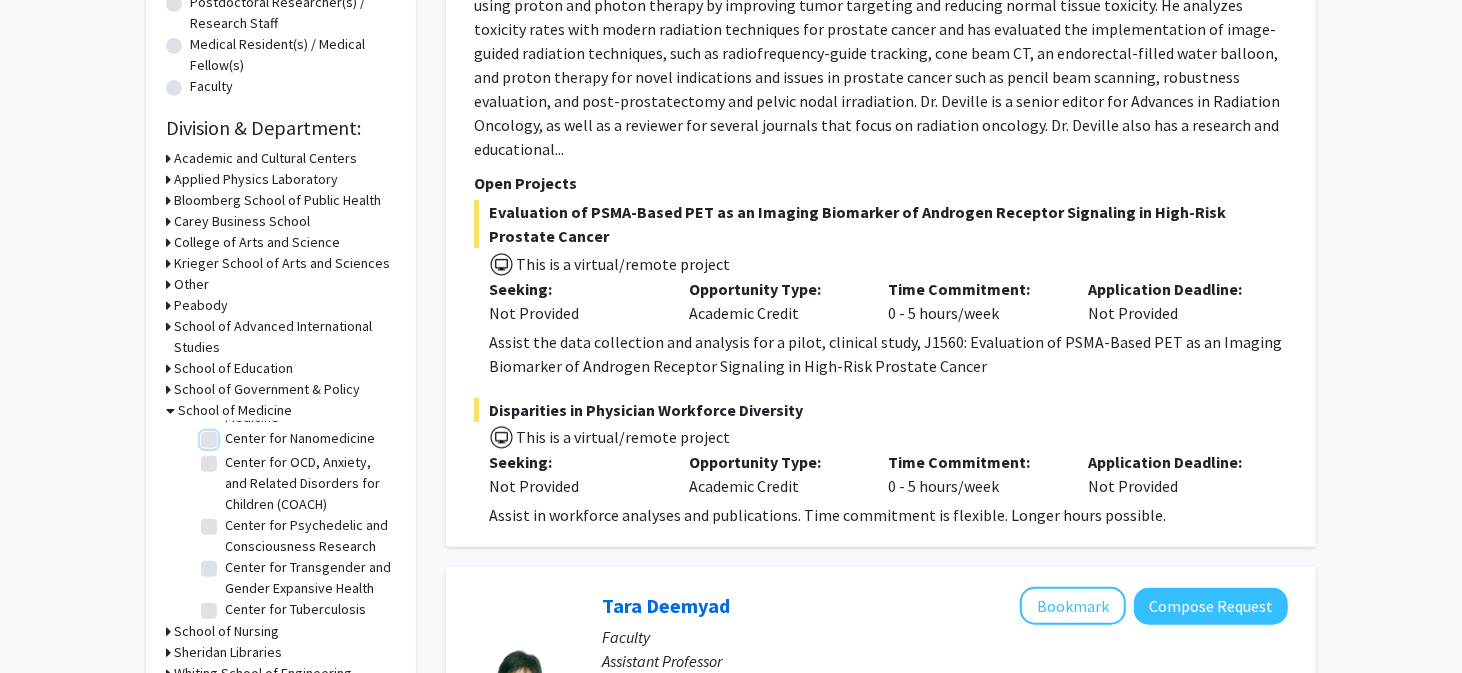 click on "Center for Nanomedicine" at bounding box center (231, 434) 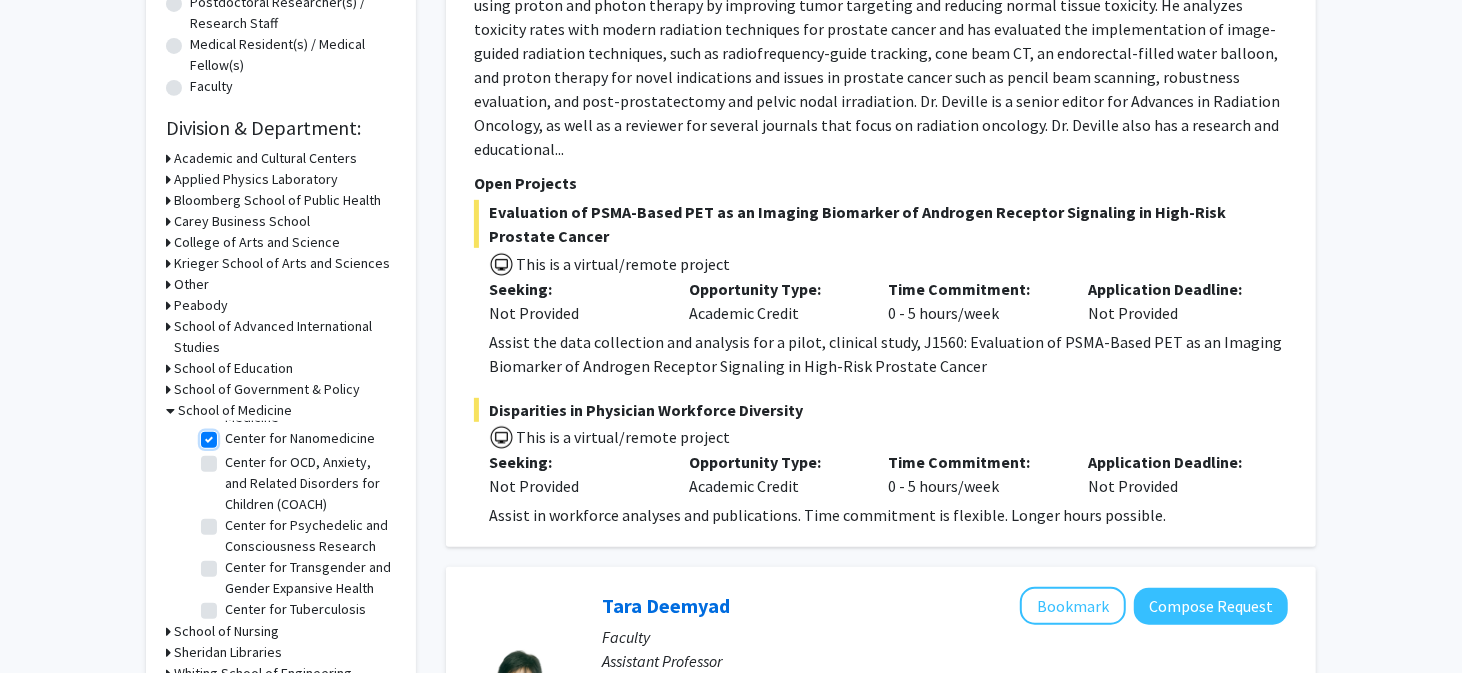 checkbox on "true" 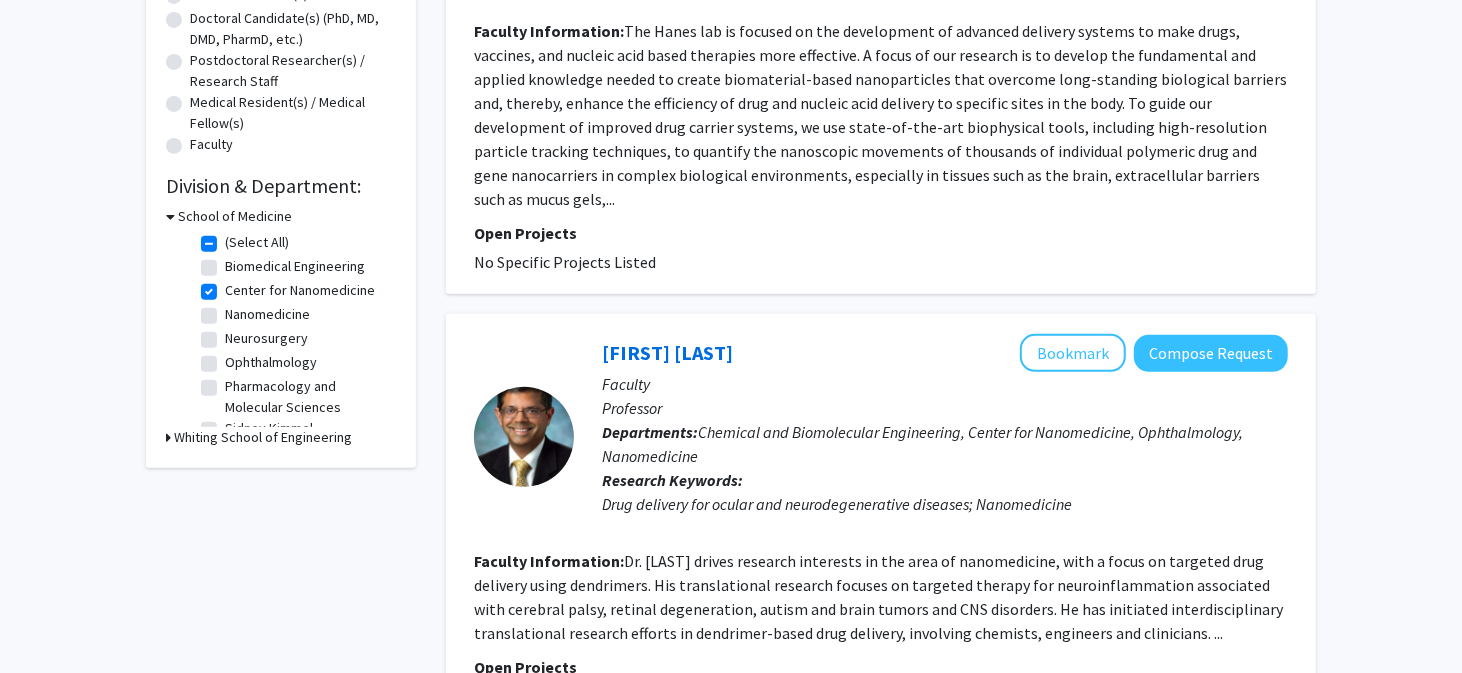scroll, scrollTop: 400, scrollLeft: 0, axis: vertical 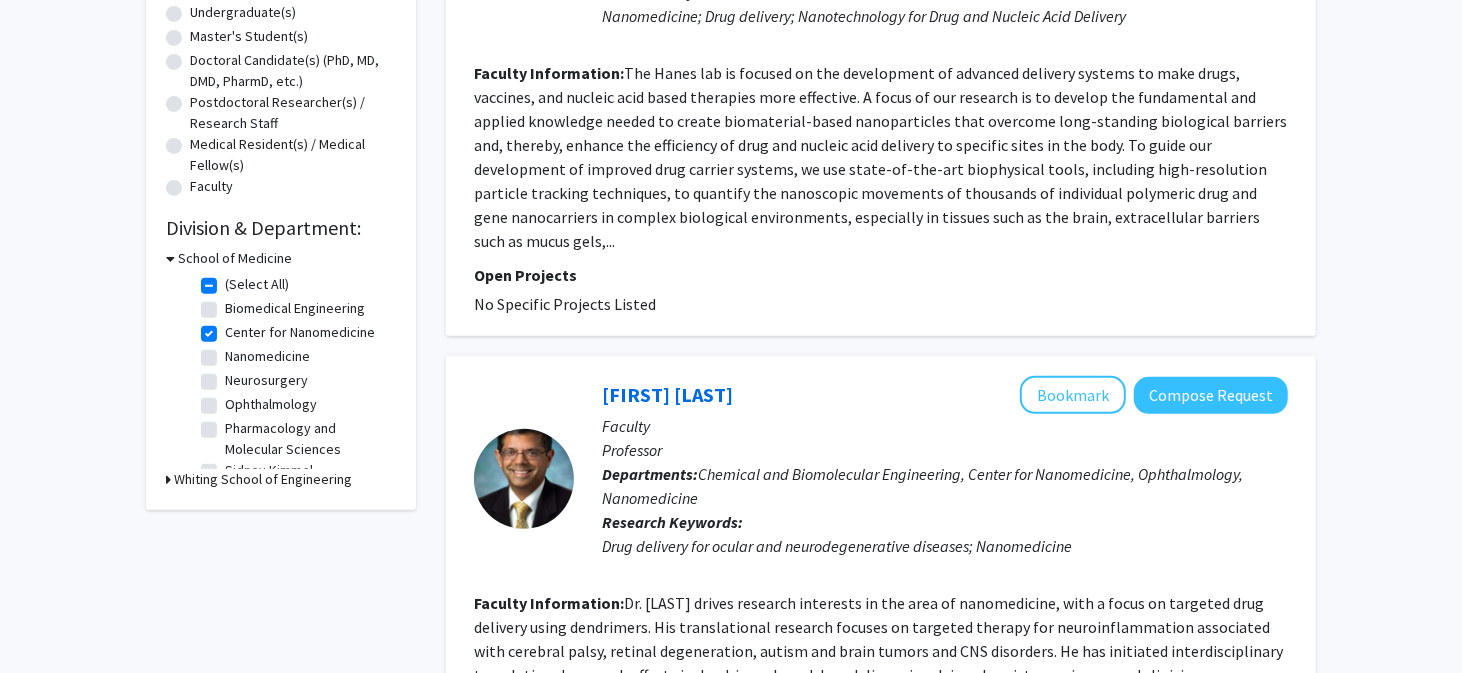 click on "Center for Nanomedicine" 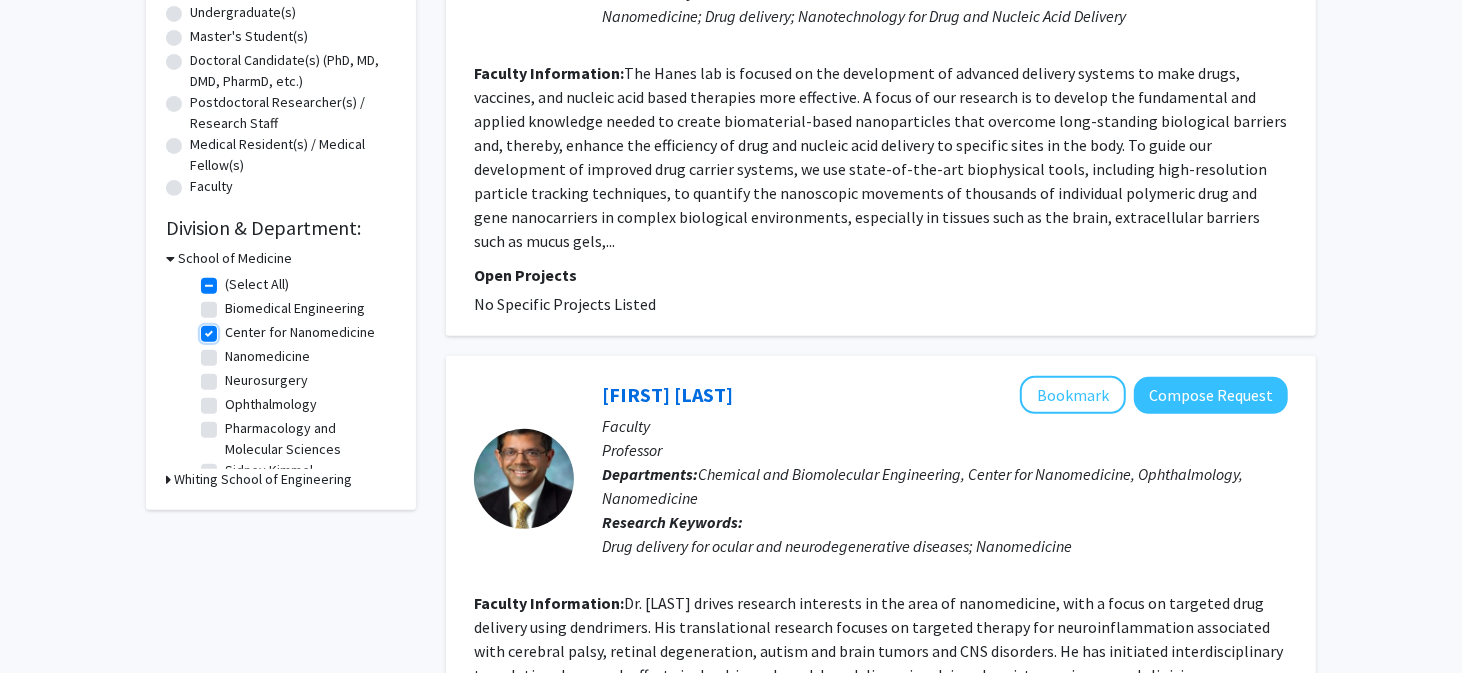 click on "Center for Nanomedicine" at bounding box center [231, 328] 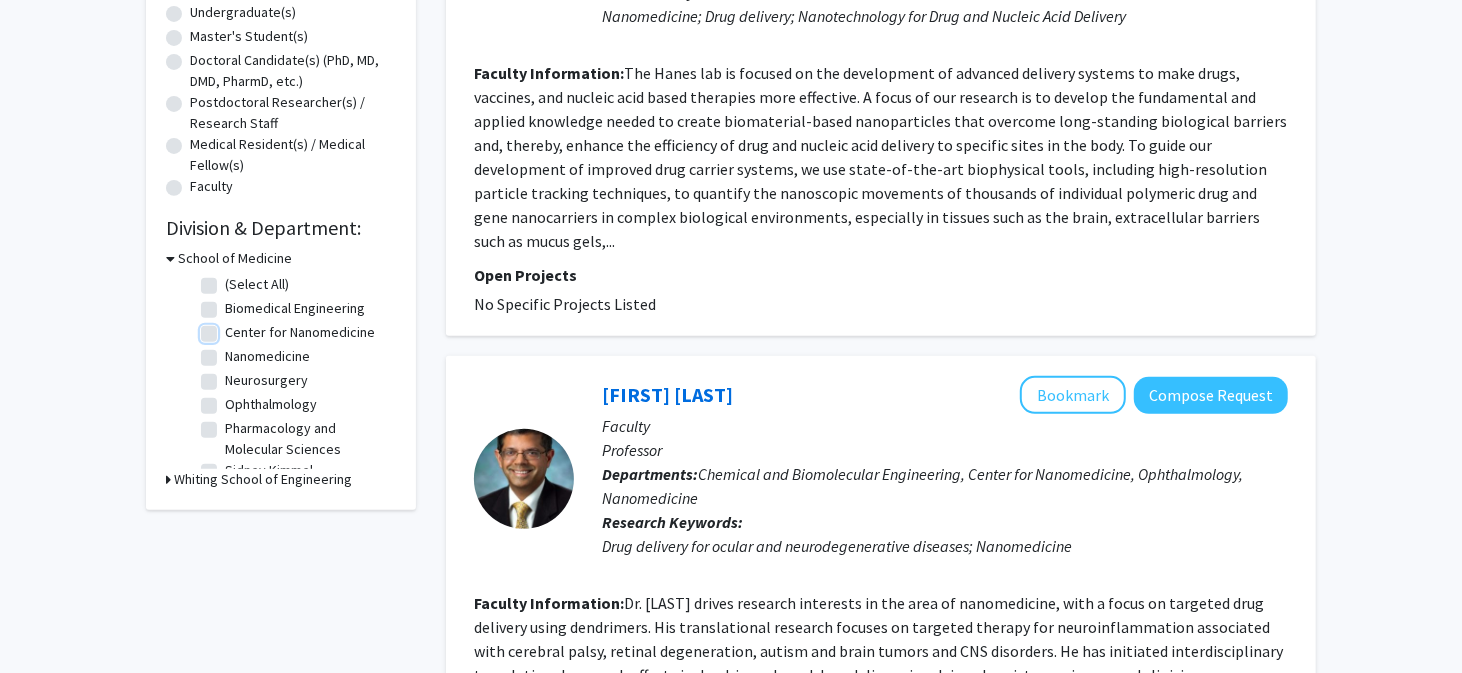 checkbox on "false" 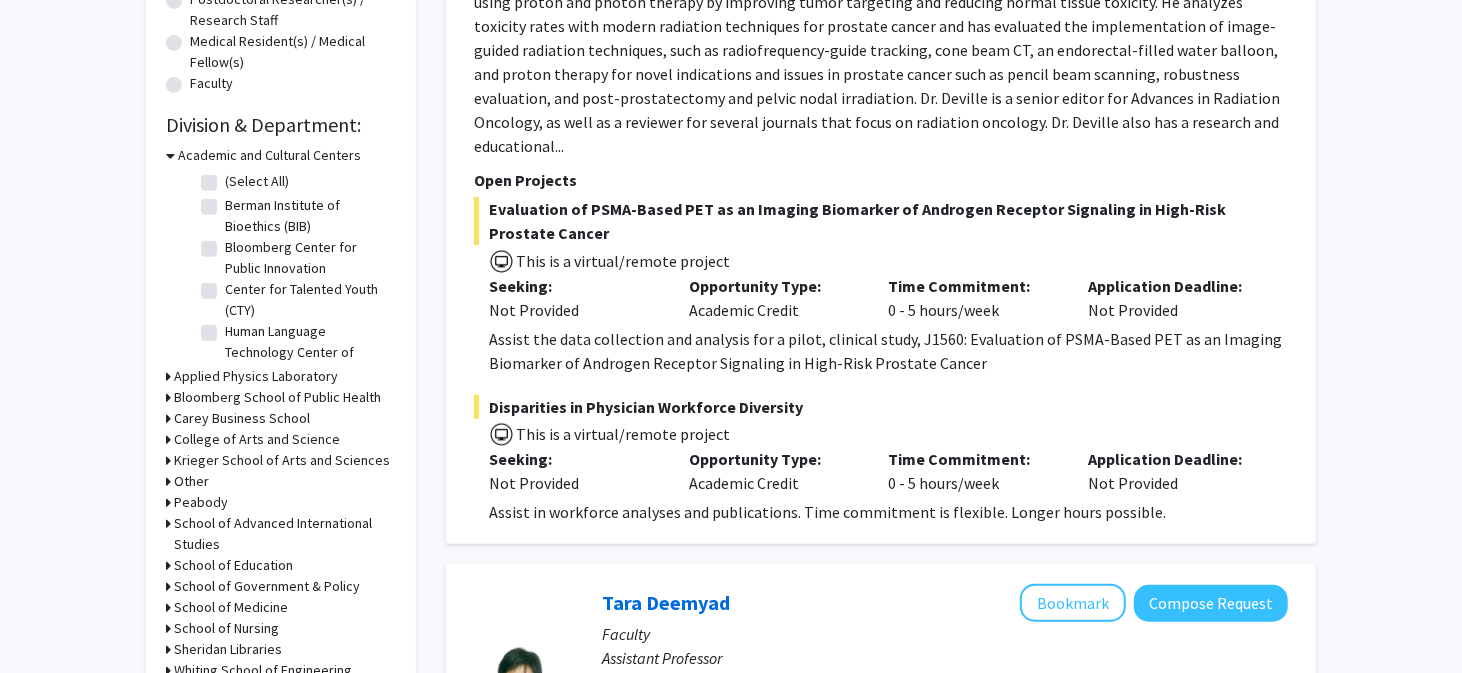 scroll, scrollTop: 500, scrollLeft: 0, axis: vertical 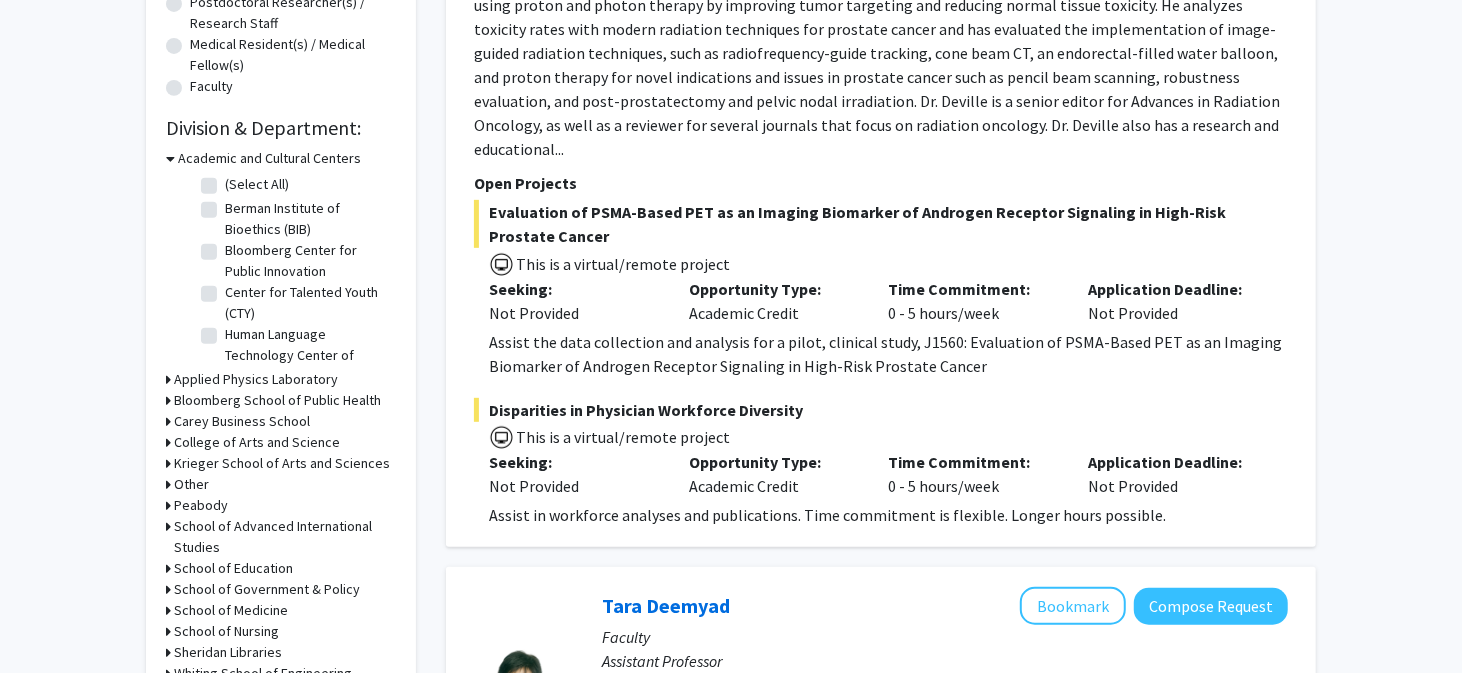 click on "Academic and Cultural Centers" at bounding box center (269, 158) 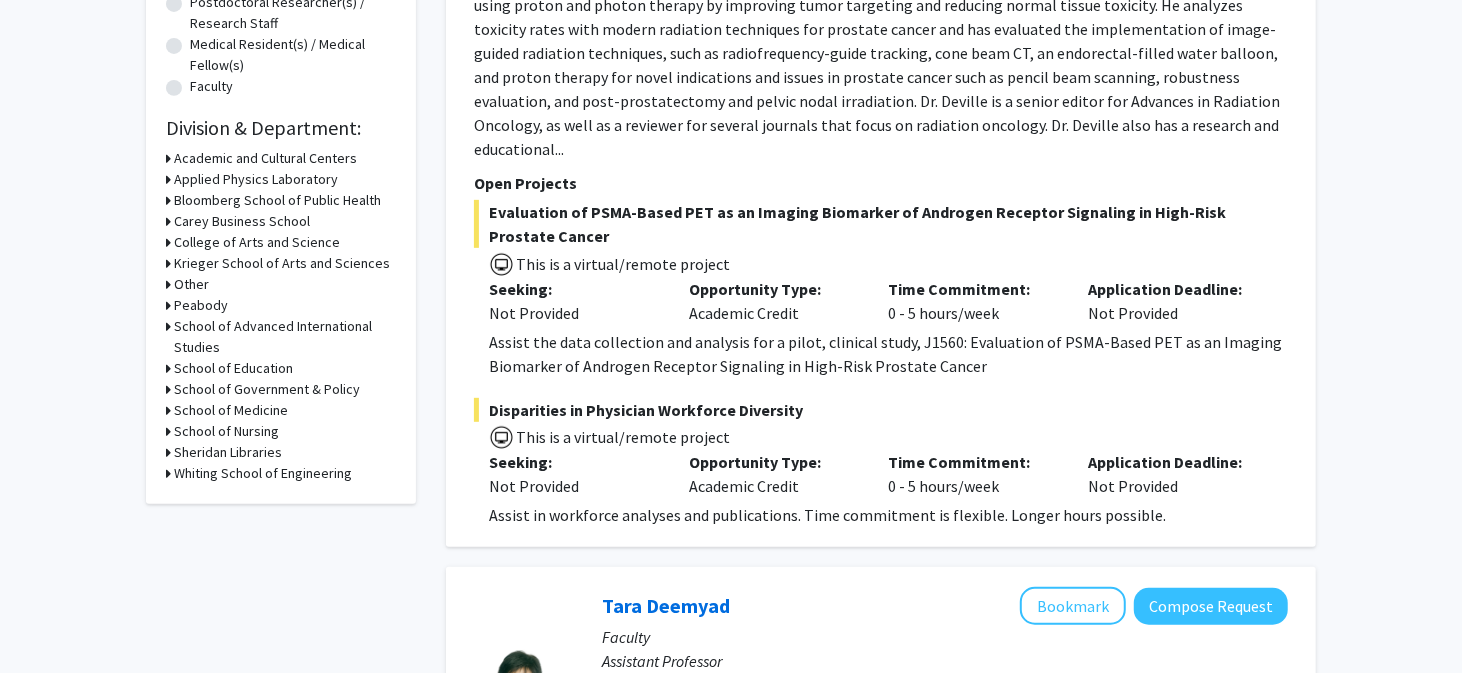 click 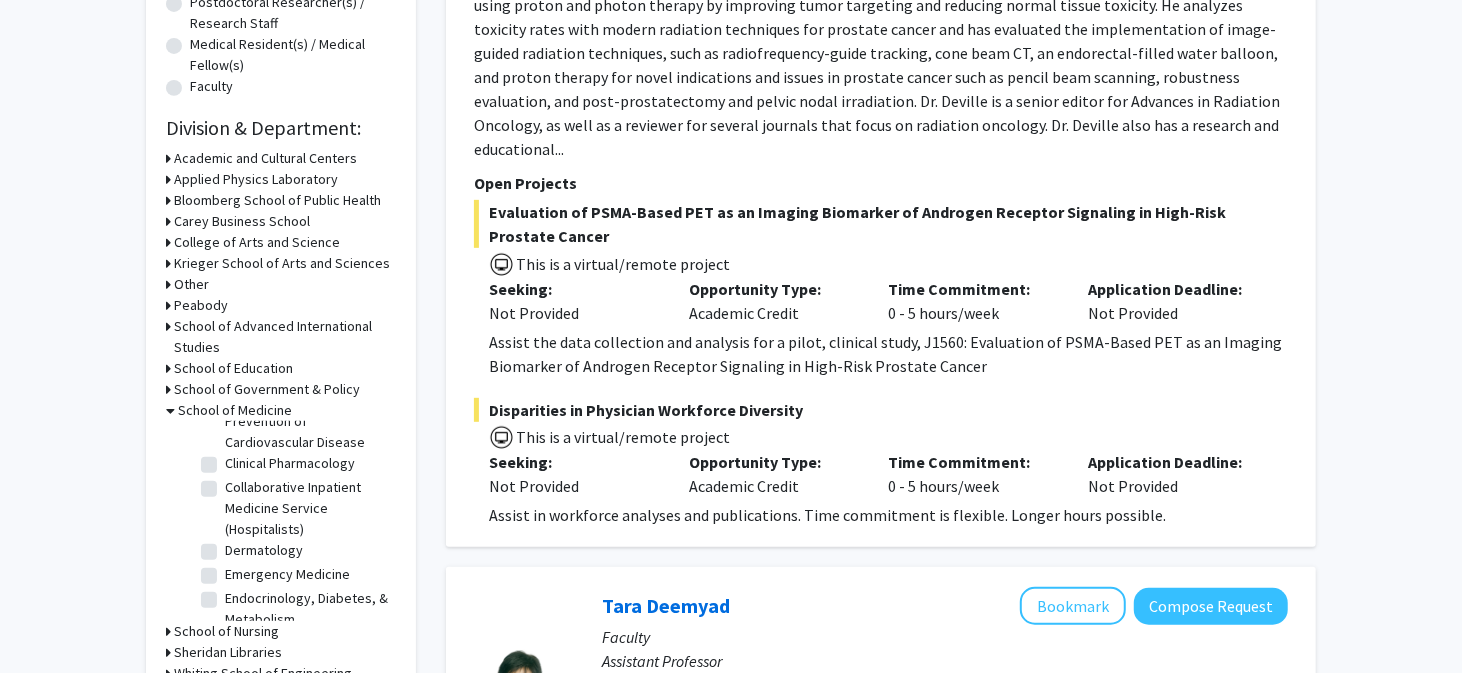 scroll, scrollTop: 1000, scrollLeft: 0, axis: vertical 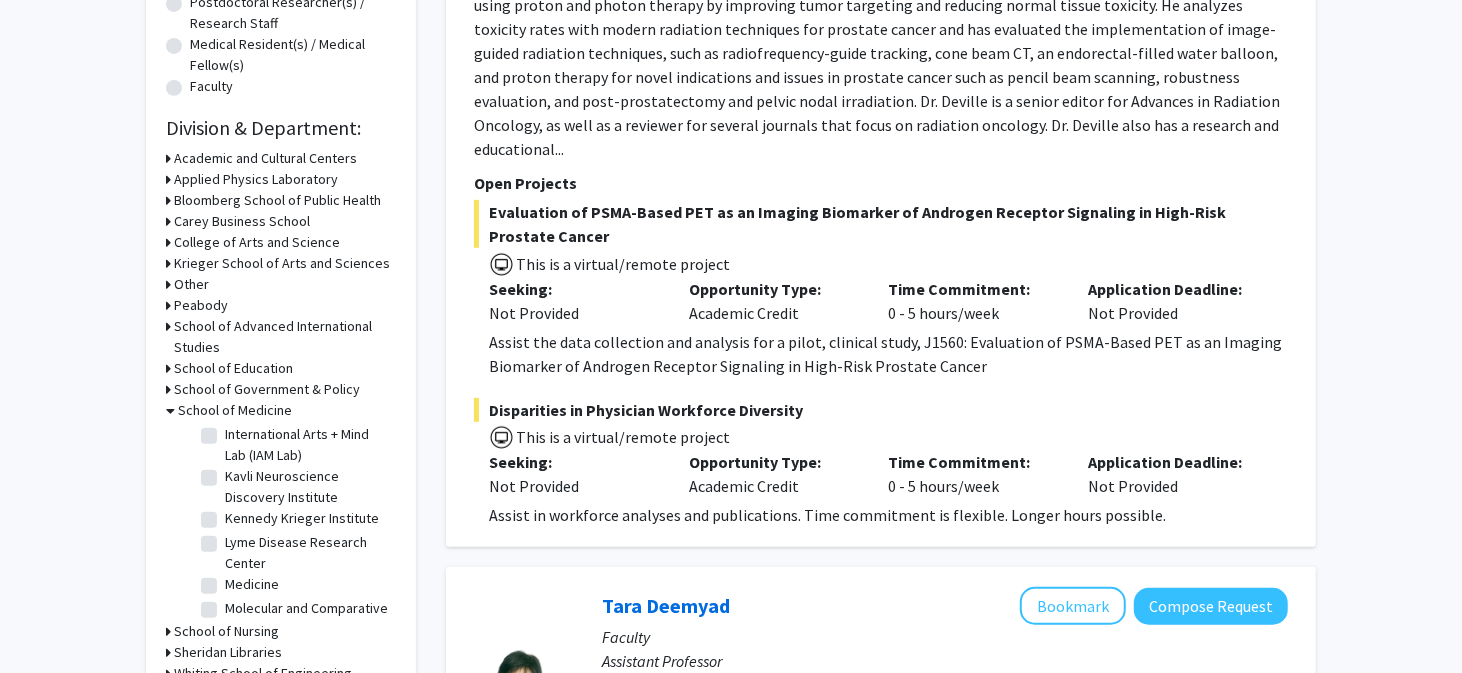 click on "International Arts + Mind Lab (IAM Lab)" 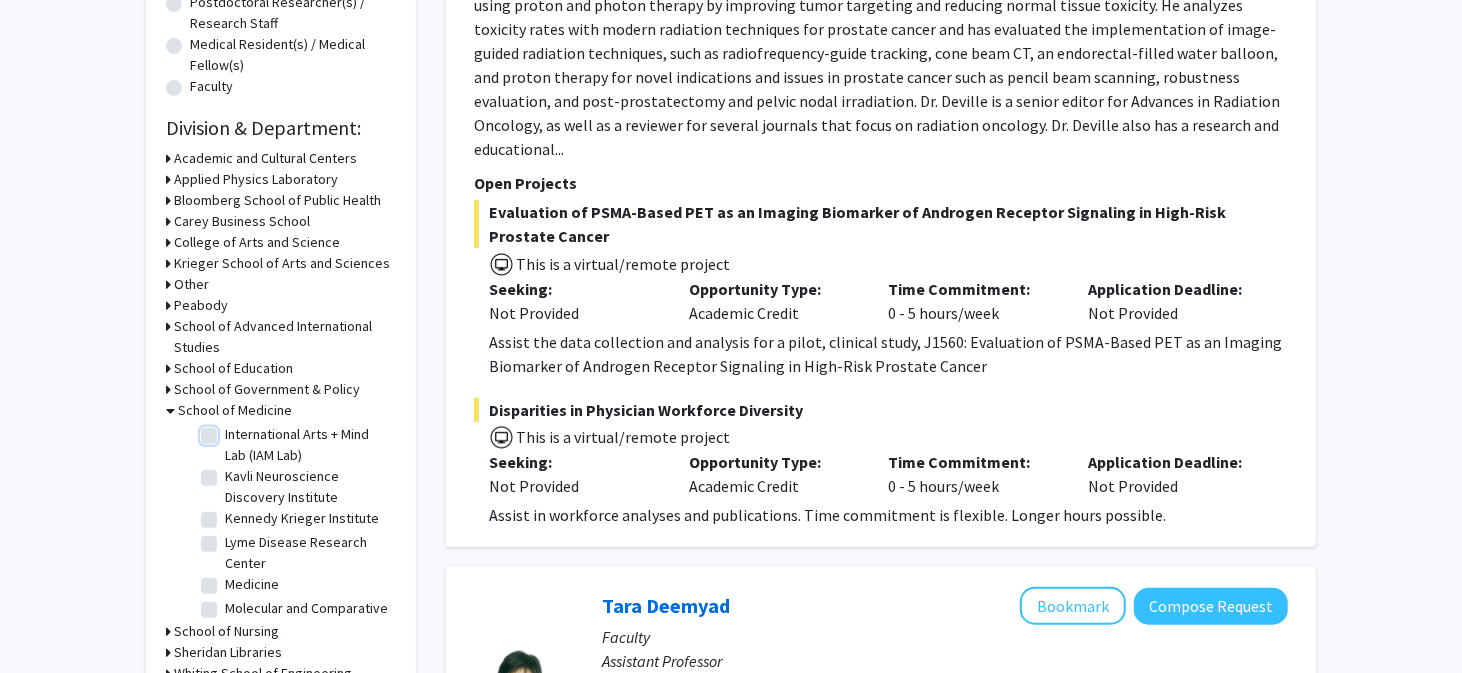 click on "International Arts + Mind Lab (IAM Lab)" at bounding box center [231, 430] 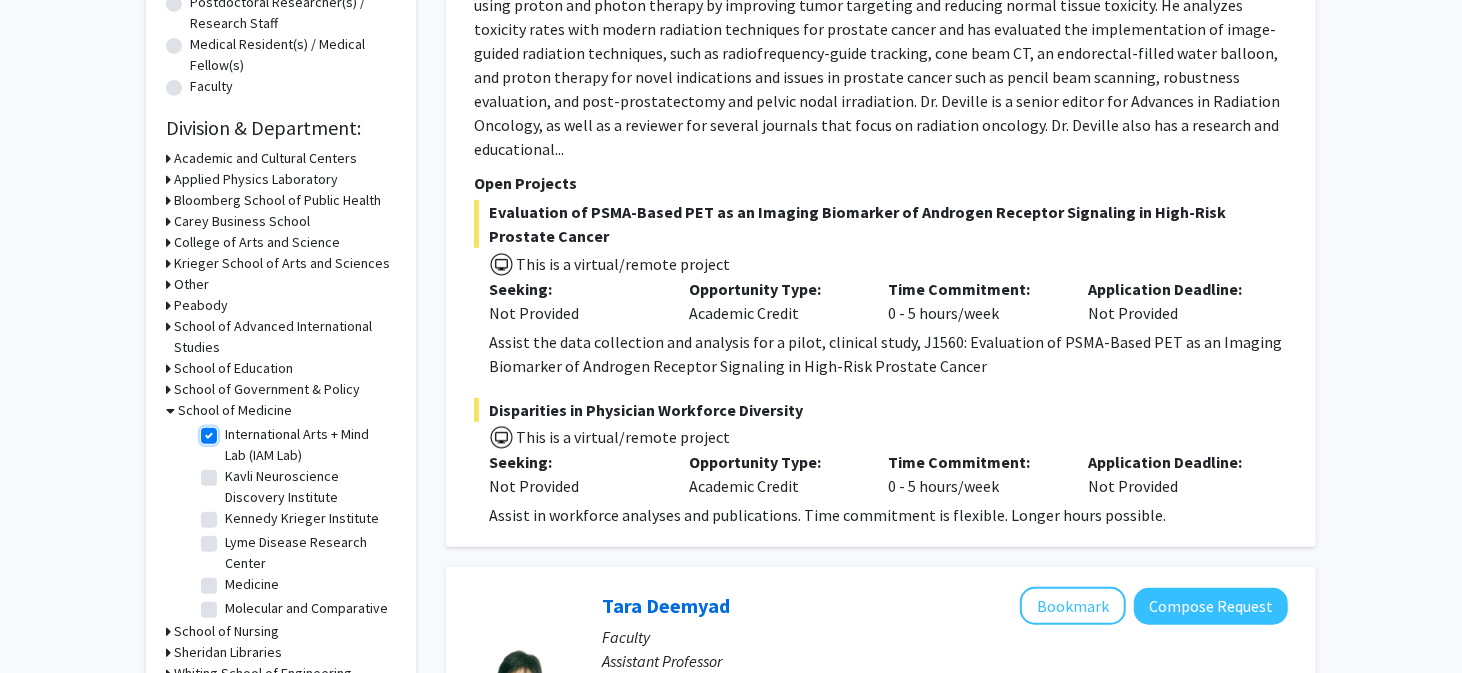 checkbox on "true" 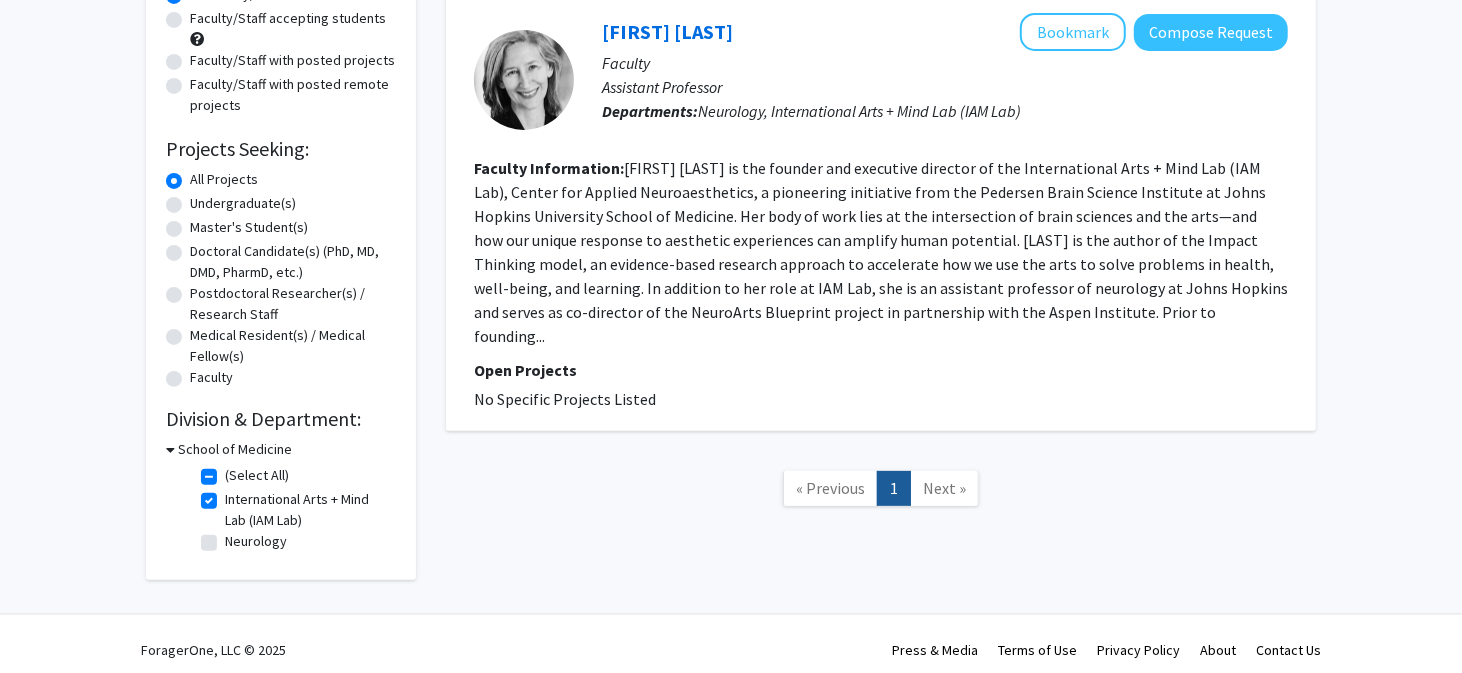 scroll, scrollTop: 220, scrollLeft: 0, axis: vertical 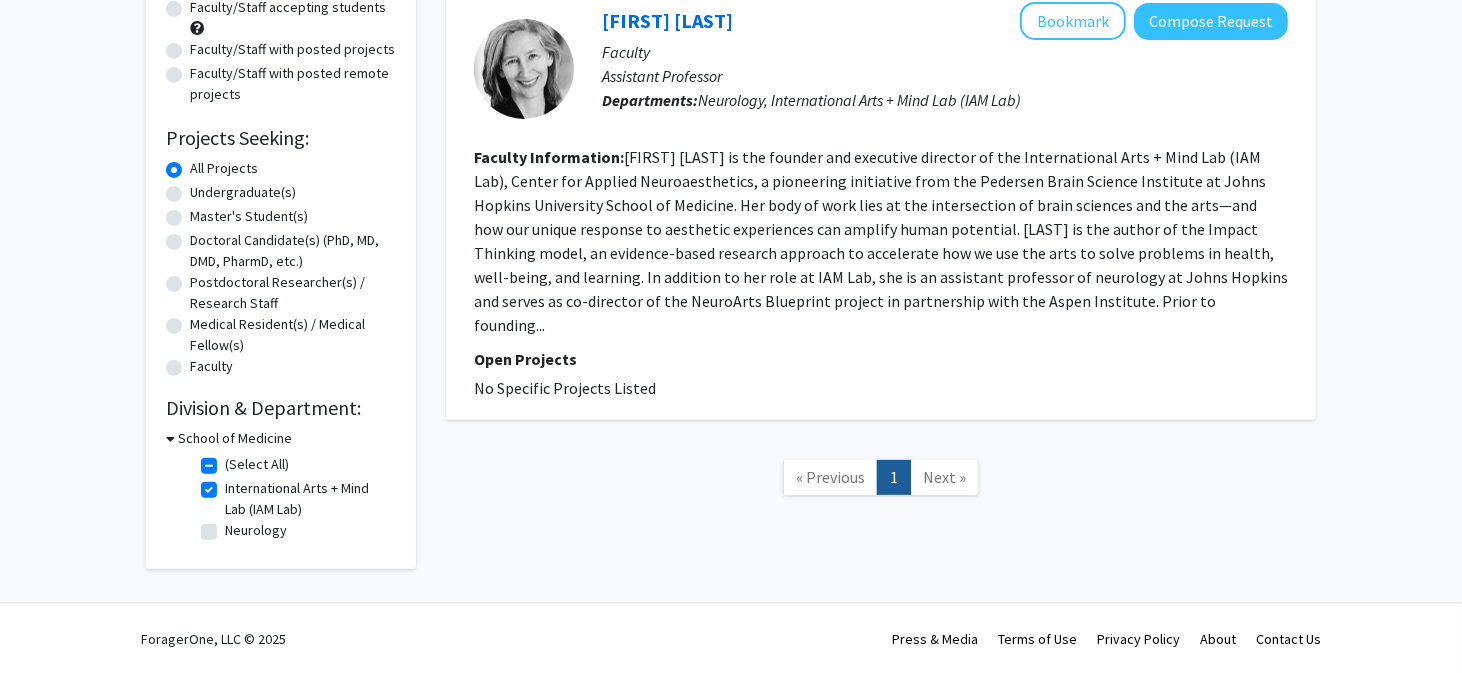 click on "International Arts + Mind Lab (IAM Lab)" 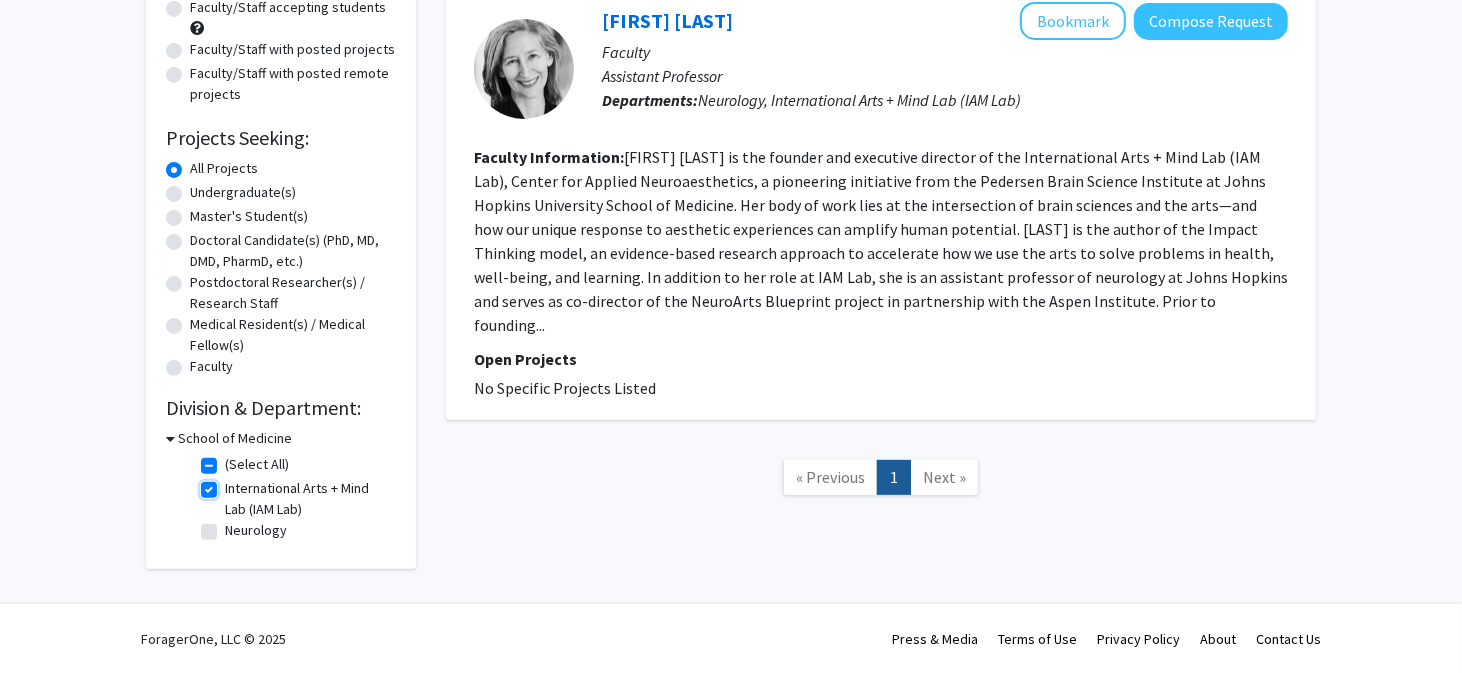 checkbox on "false" 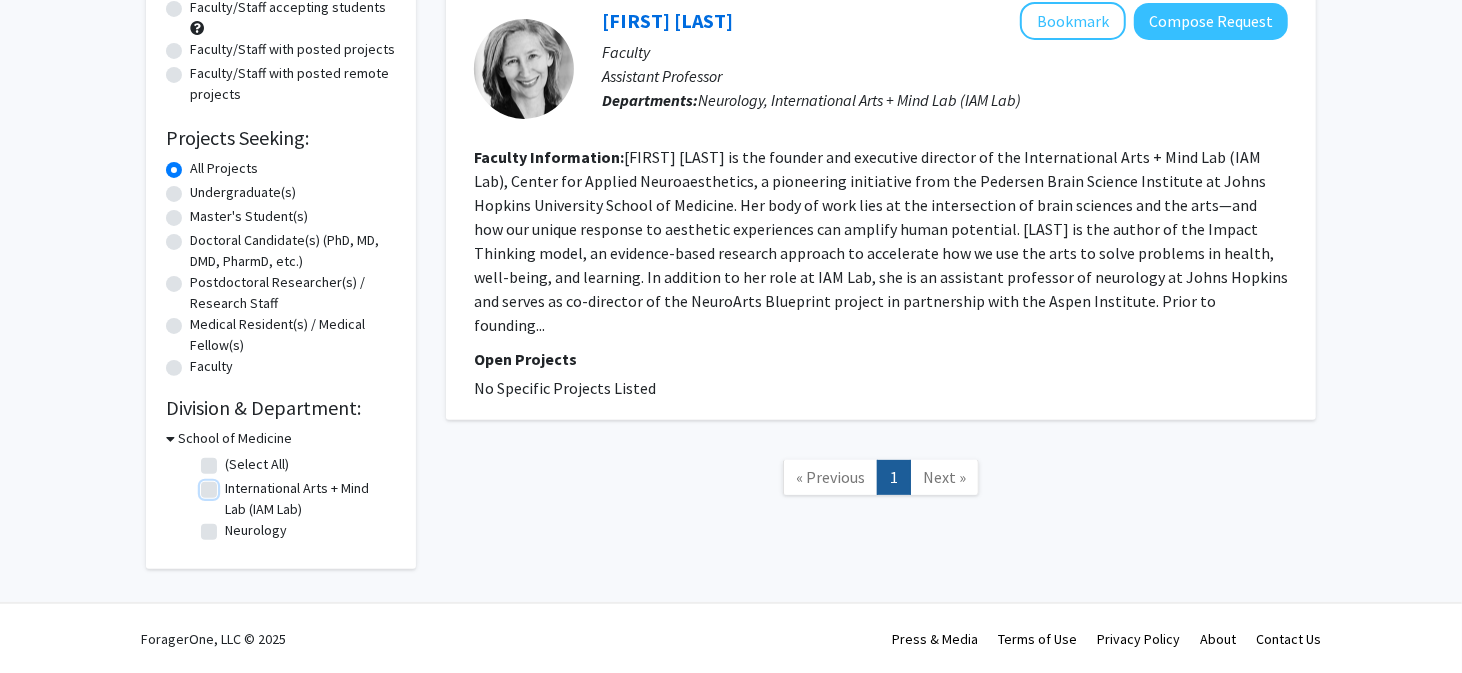 checkbox on "false" 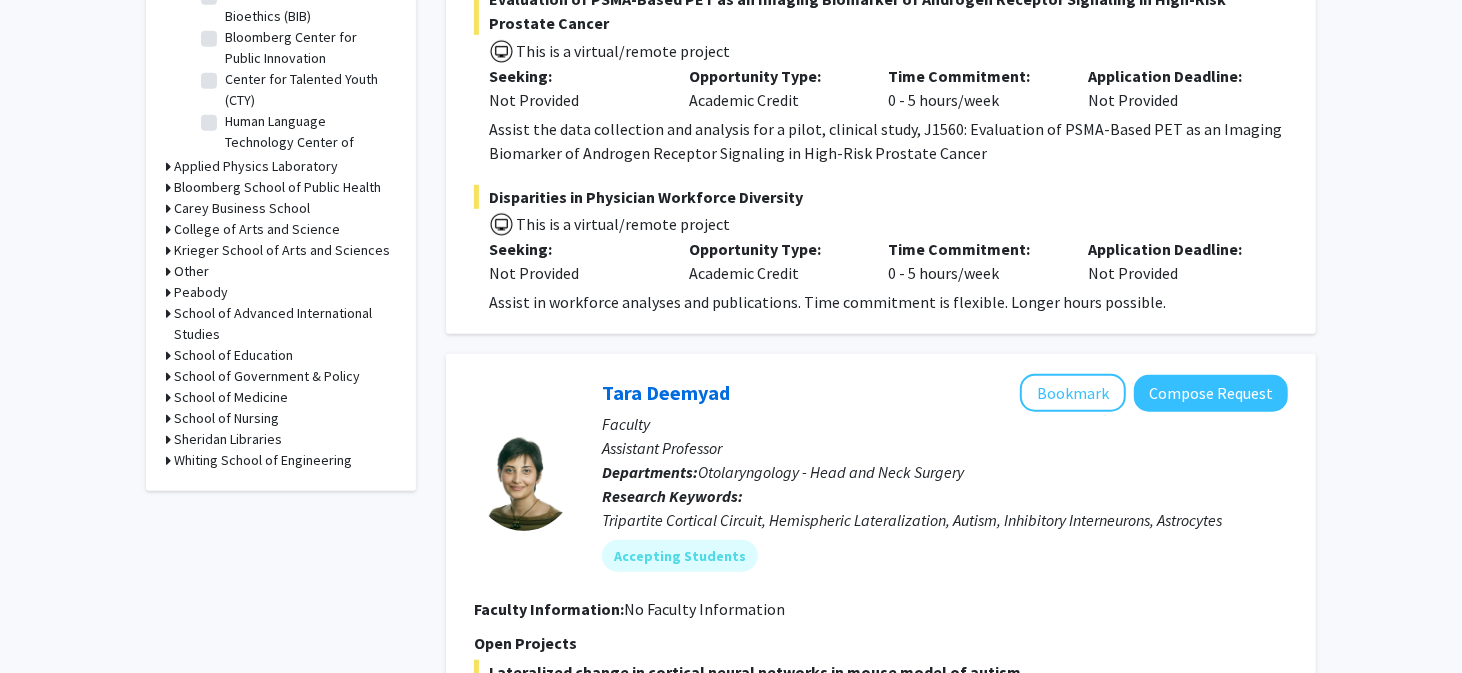 scroll, scrollTop: 500, scrollLeft: 0, axis: vertical 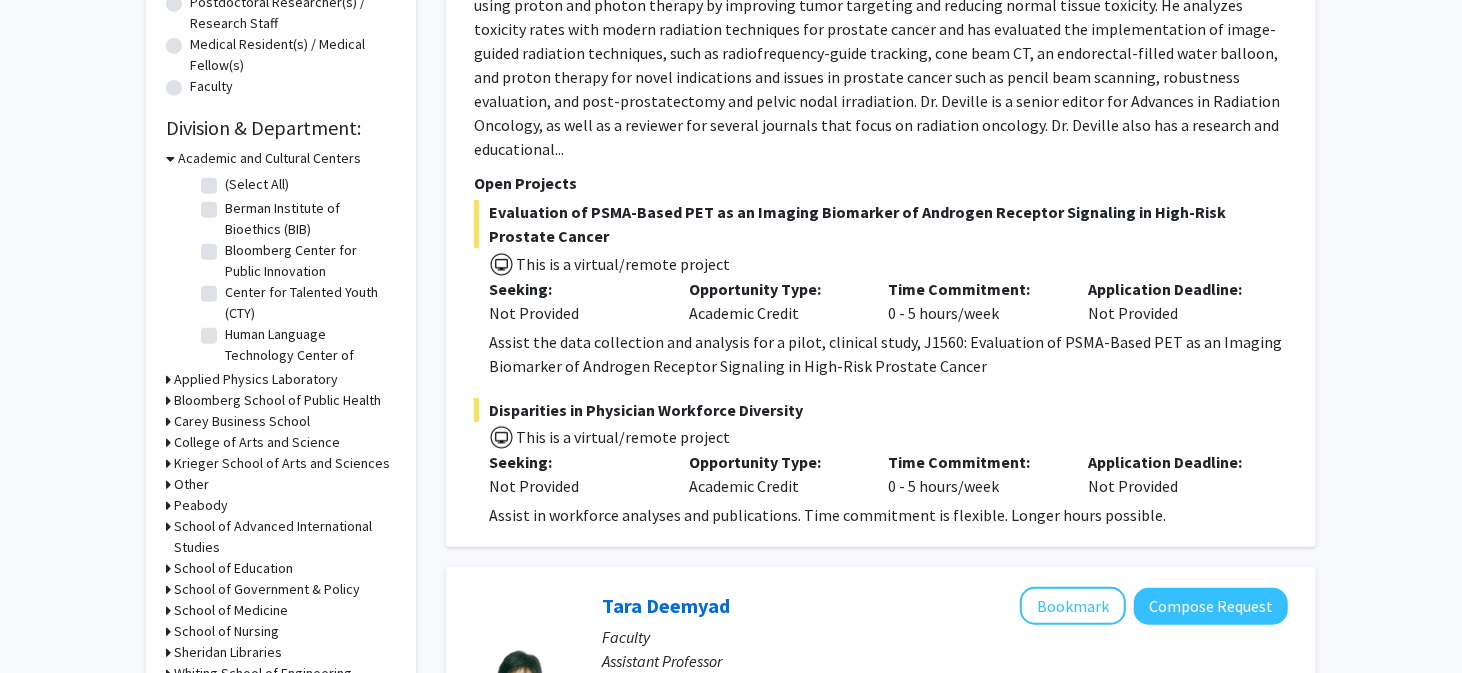 click on "School of Medicine" at bounding box center (231, 610) 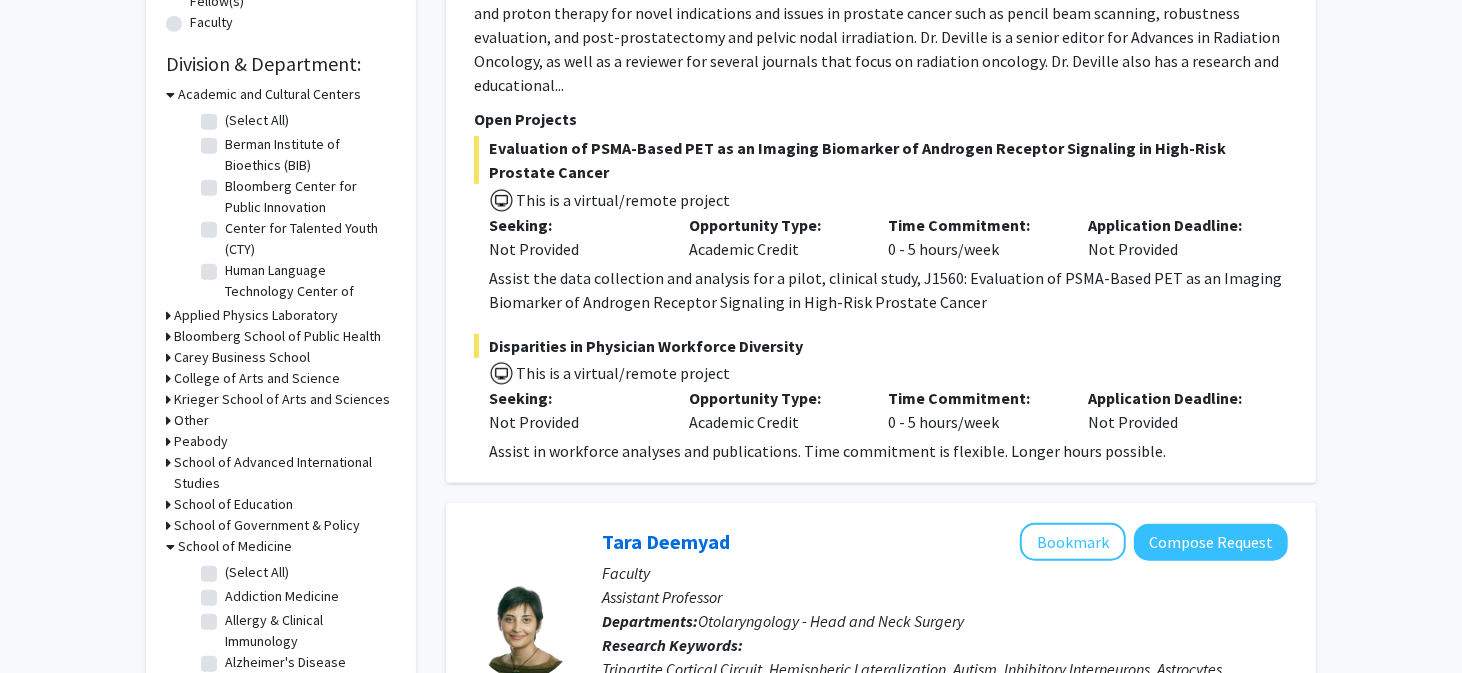scroll, scrollTop: 900, scrollLeft: 0, axis: vertical 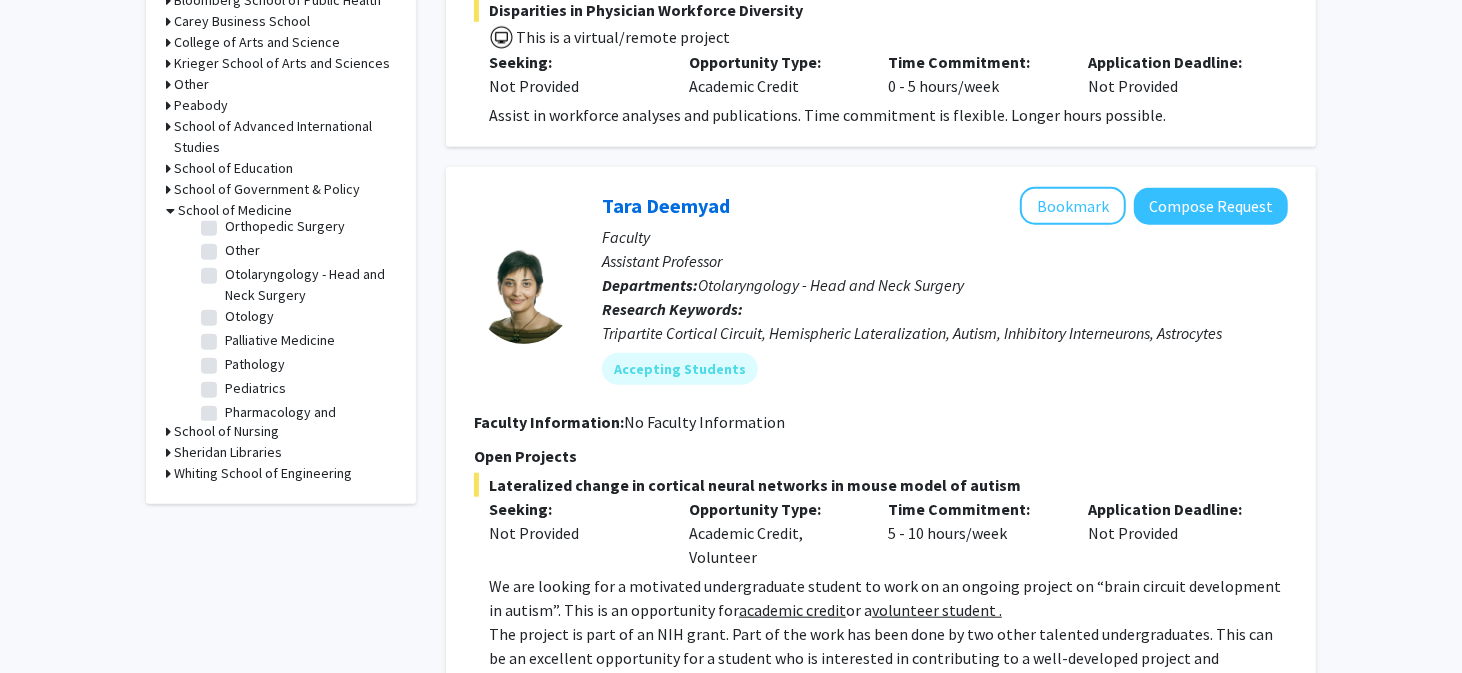 click on "Oral and Maxillofacial Surgery and Dentistry" 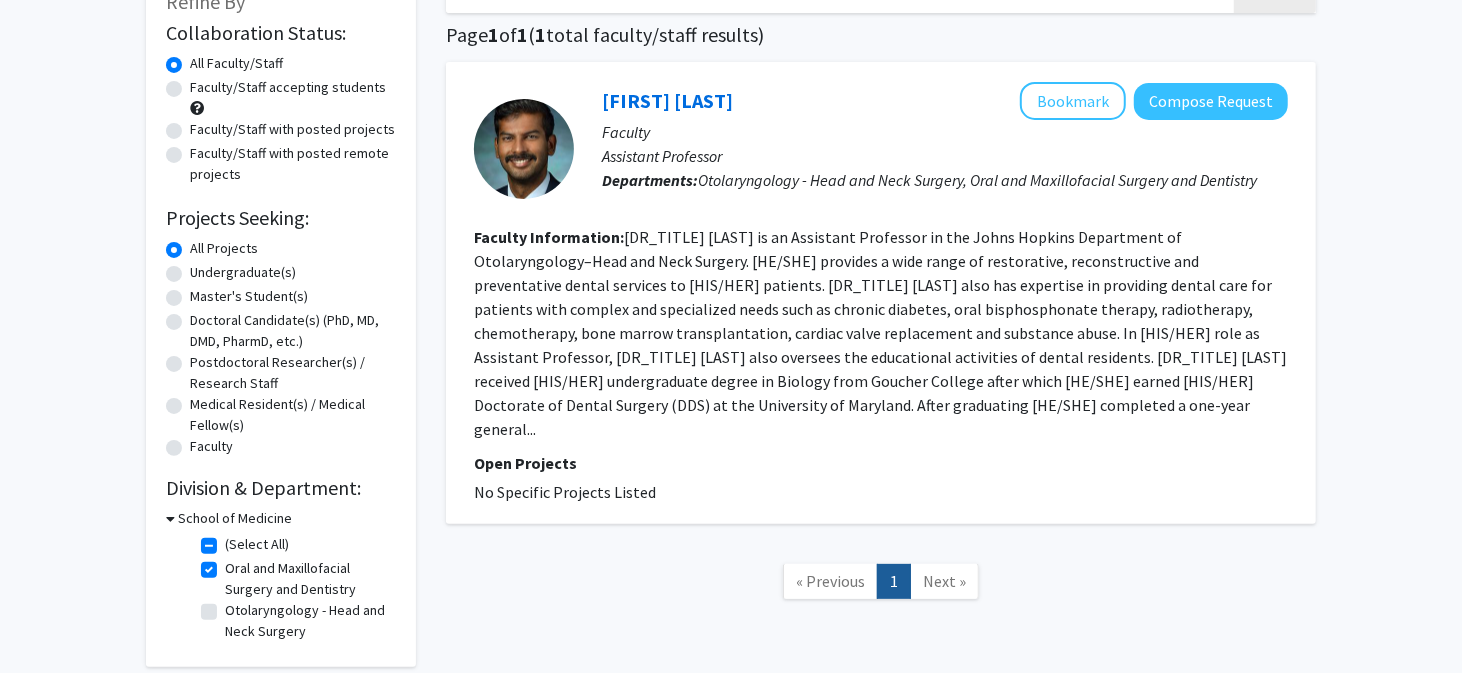scroll, scrollTop: 138, scrollLeft: 0, axis: vertical 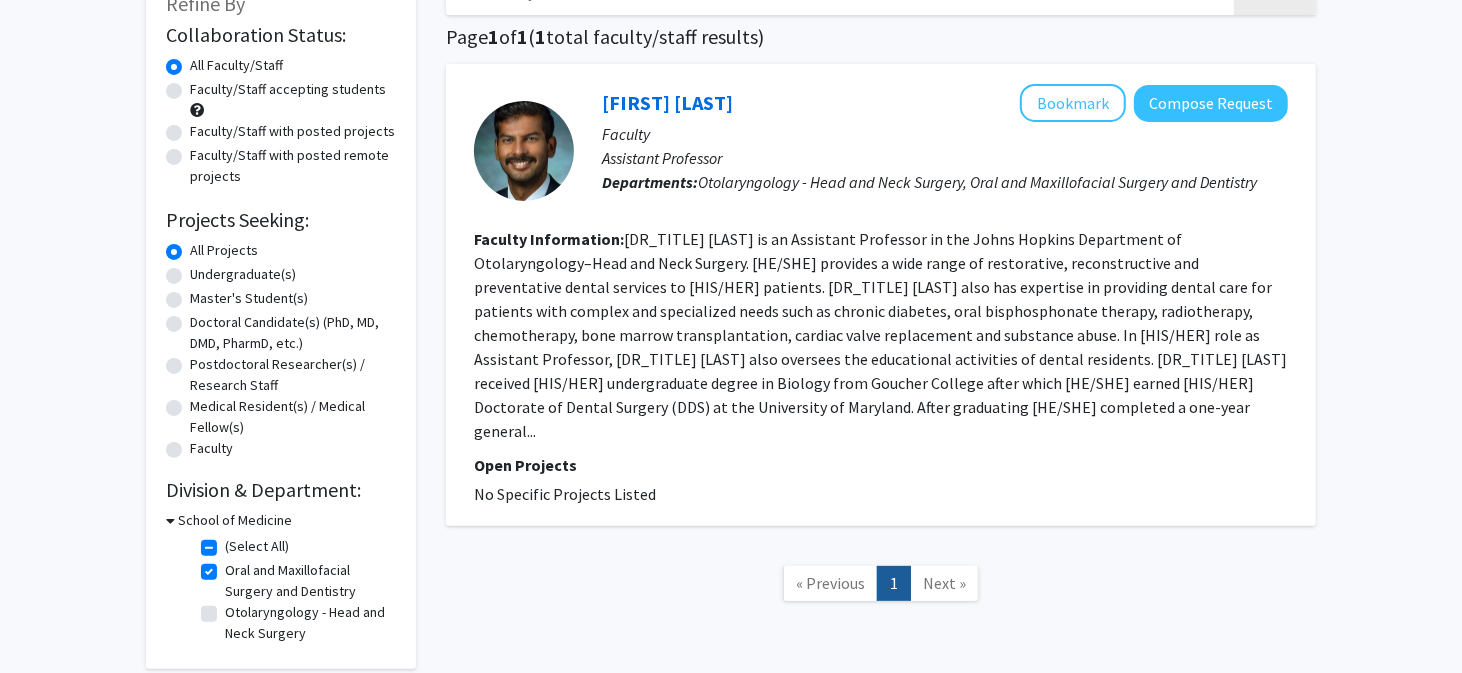 click on "Oral and Maxillofacial Surgery and Dentistry" 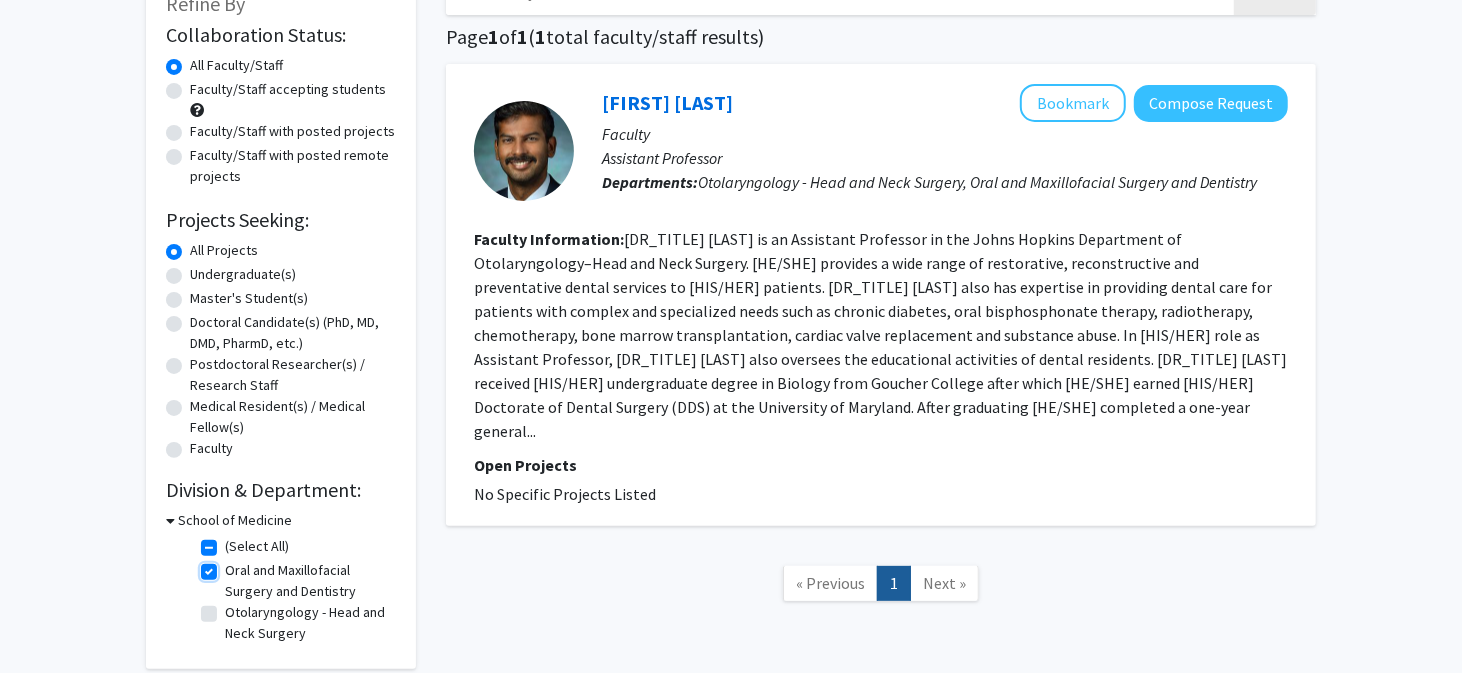 checkbox on "false" 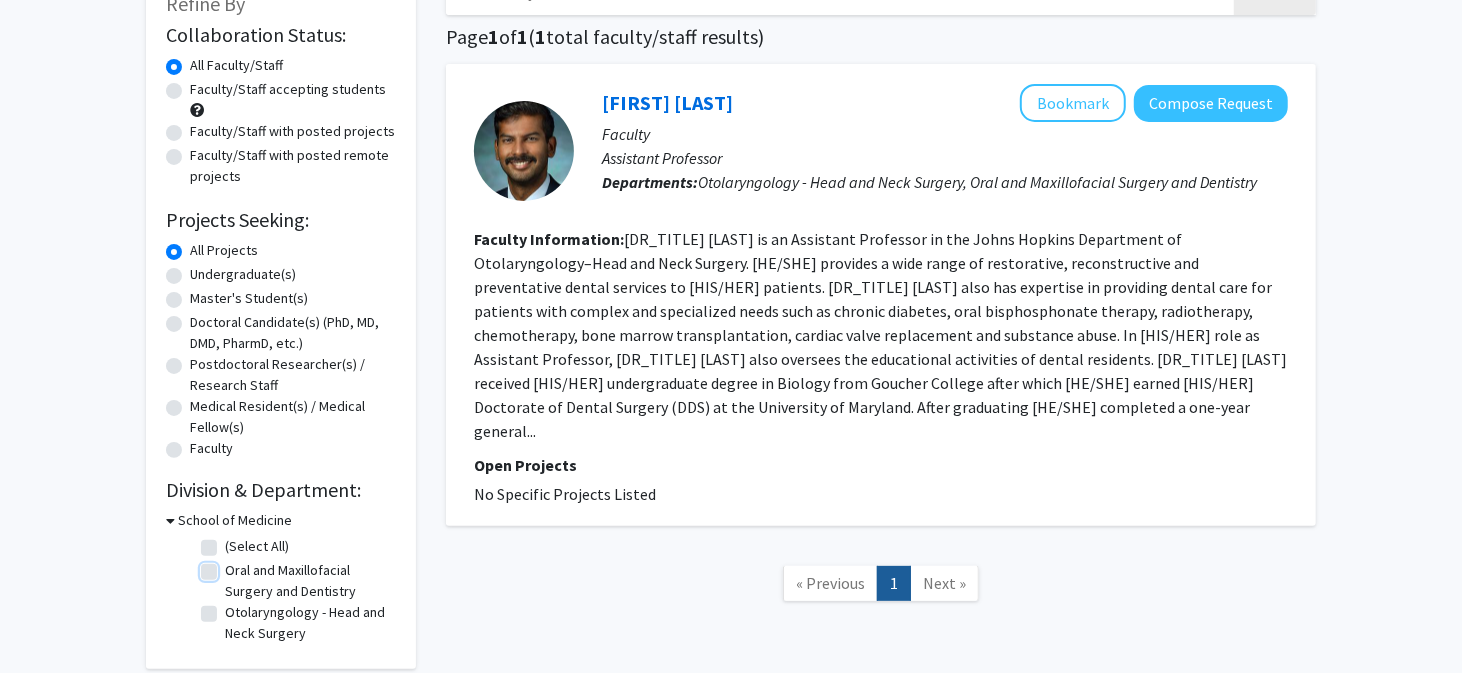 checkbox on "false" 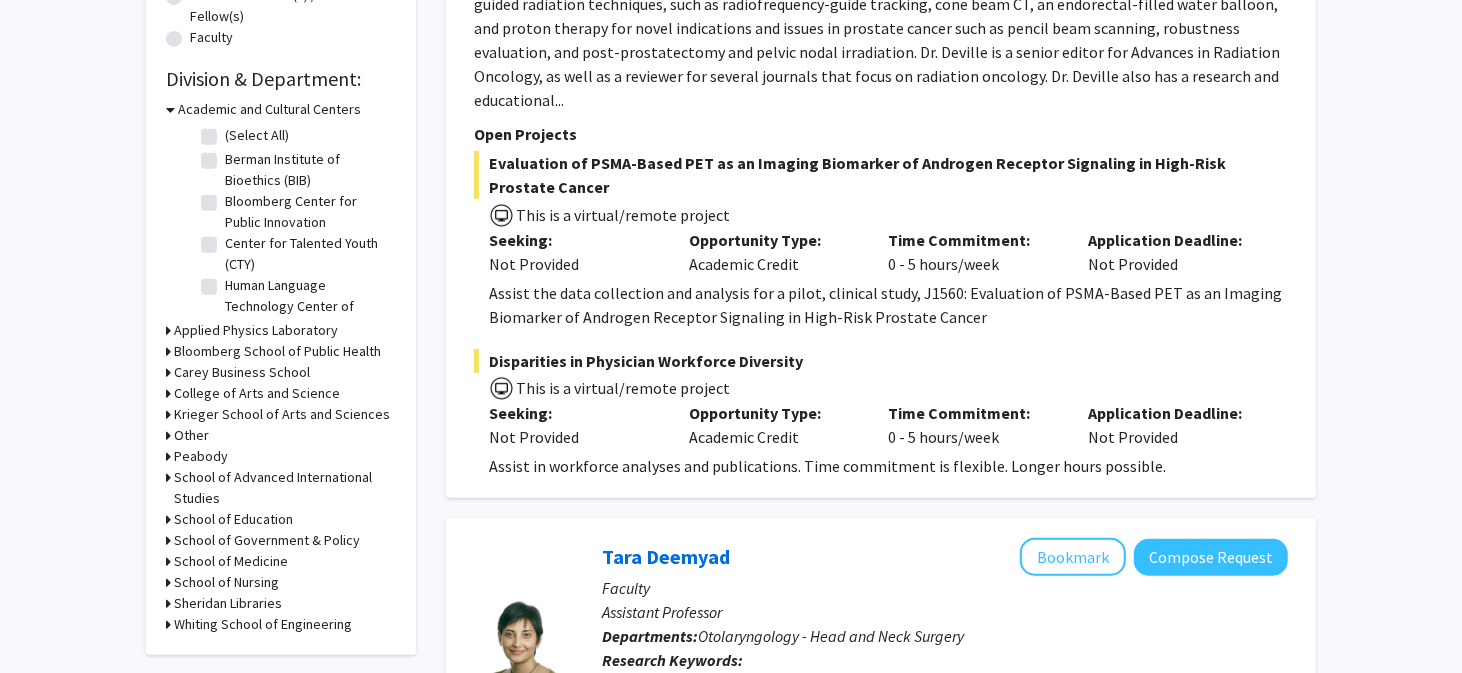 scroll, scrollTop: 700, scrollLeft: 0, axis: vertical 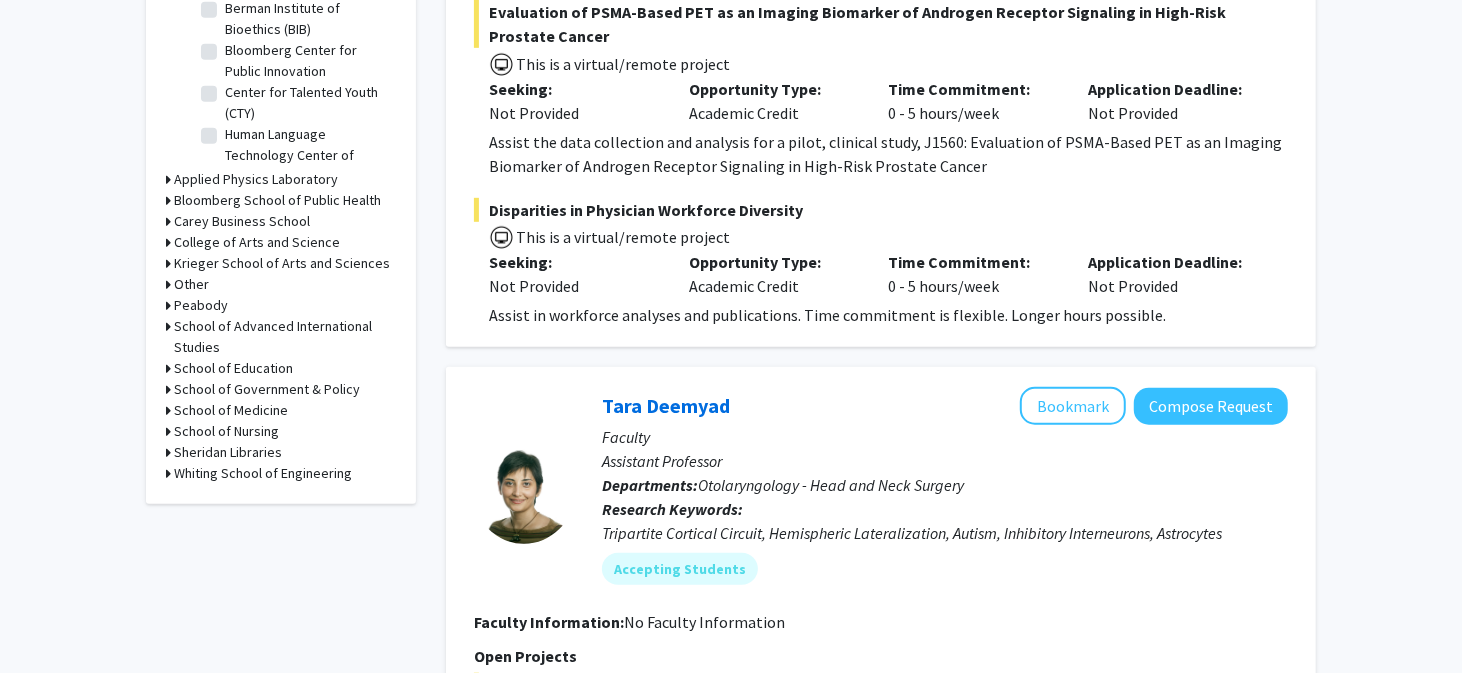 click on "School of Medicine" at bounding box center (231, 410) 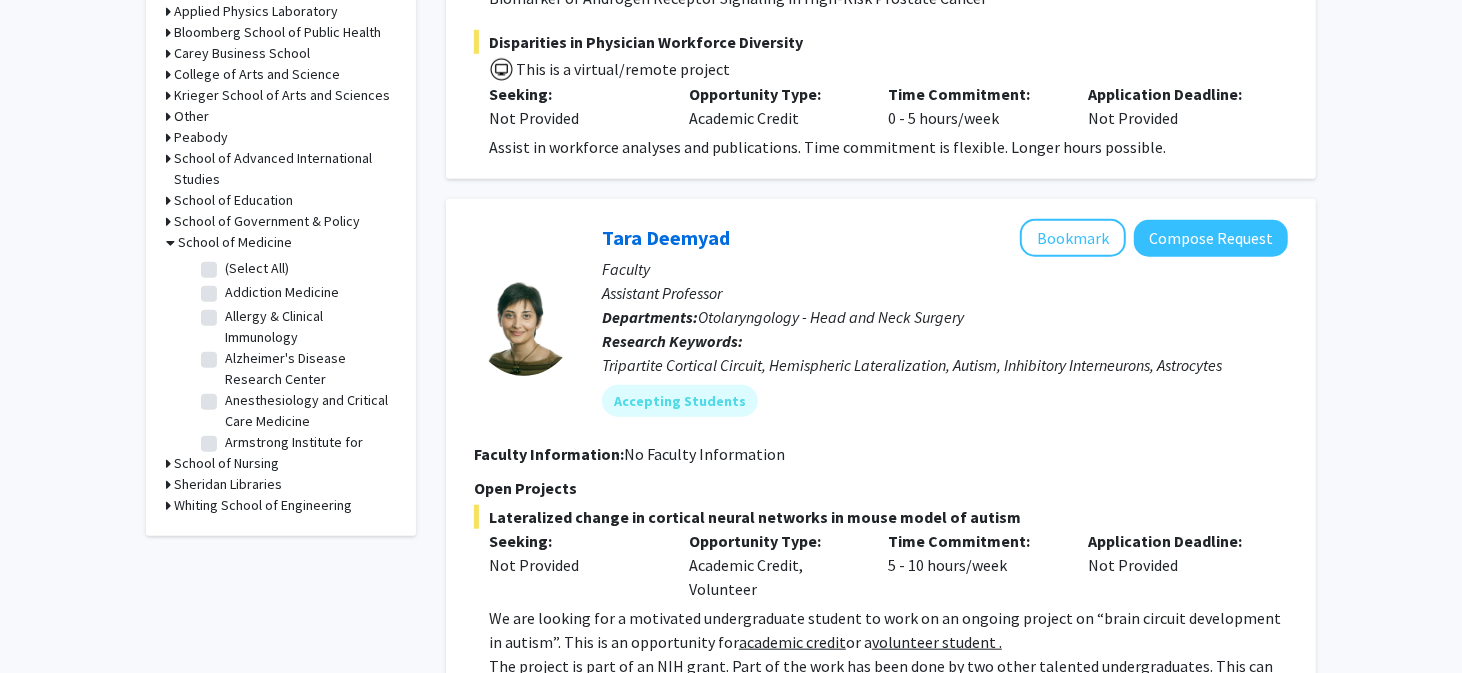 scroll, scrollTop: 900, scrollLeft: 0, axis: vertical 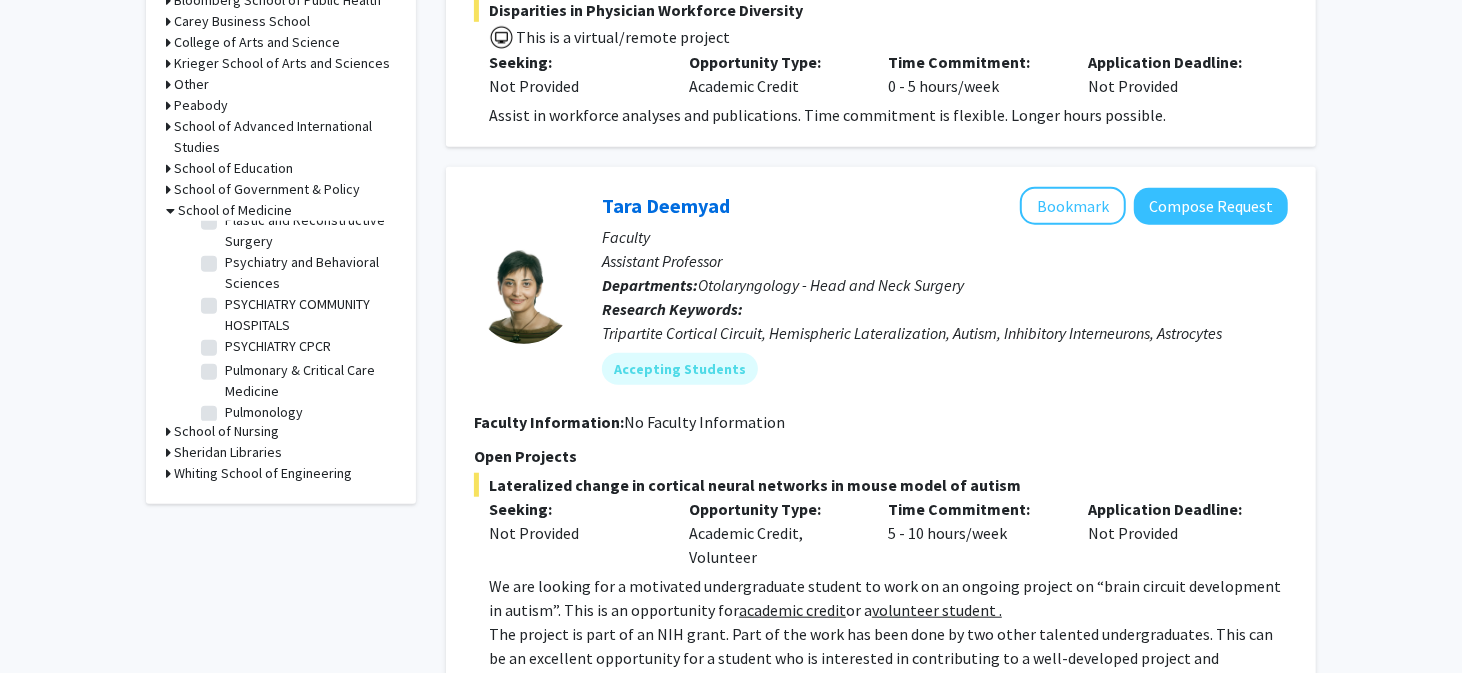 click on "Plastic and Reconstructive Surgery" 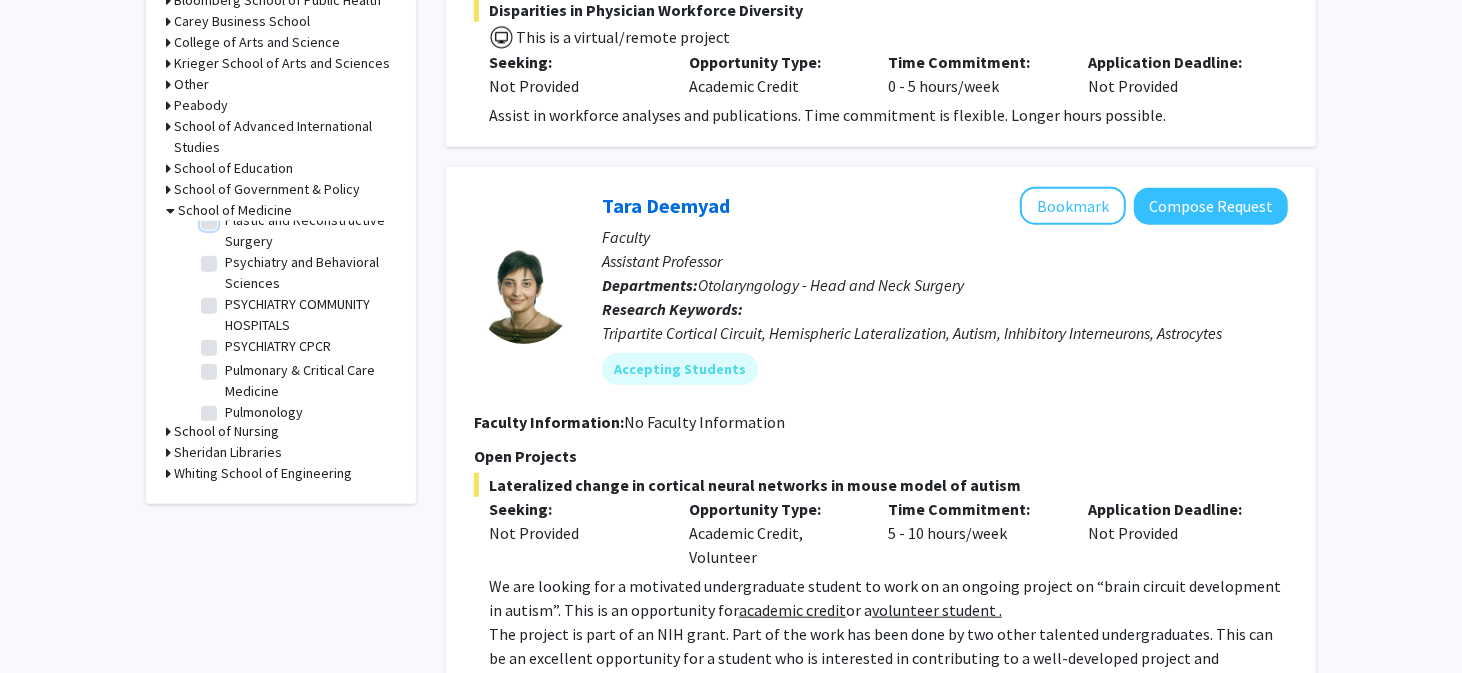 click on "Plastic and Reconstructive Surgery" at bounding box center (231, 216) 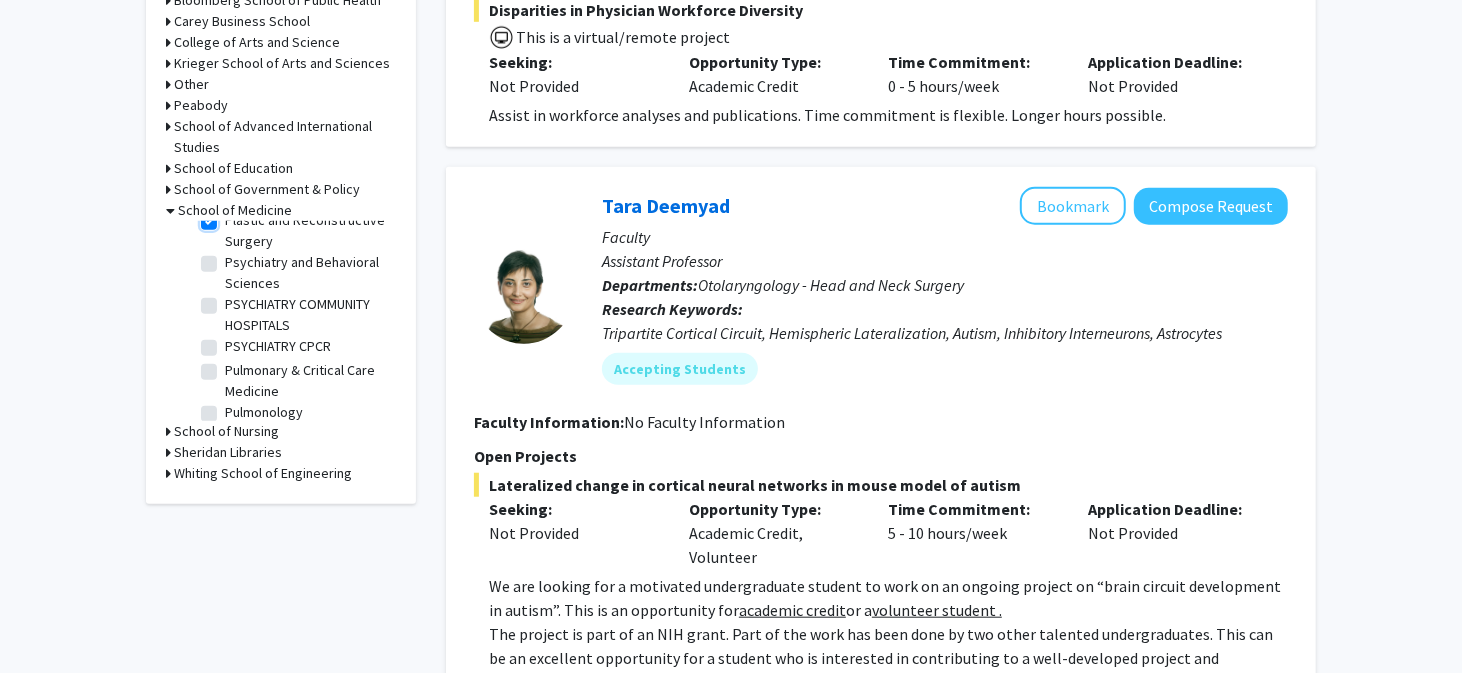 checkbox on "true" 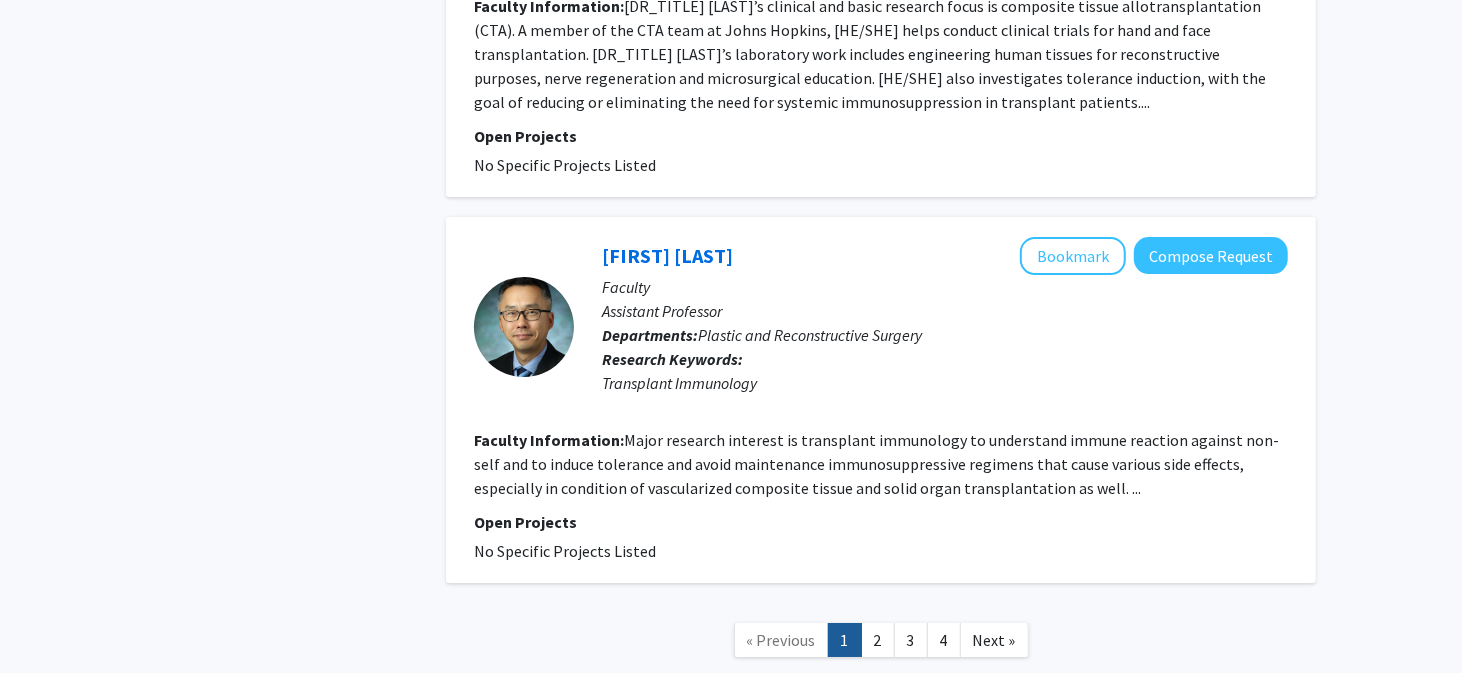 scroll, scrollTop: 4200, scrollLeft: 0, axis: vertical 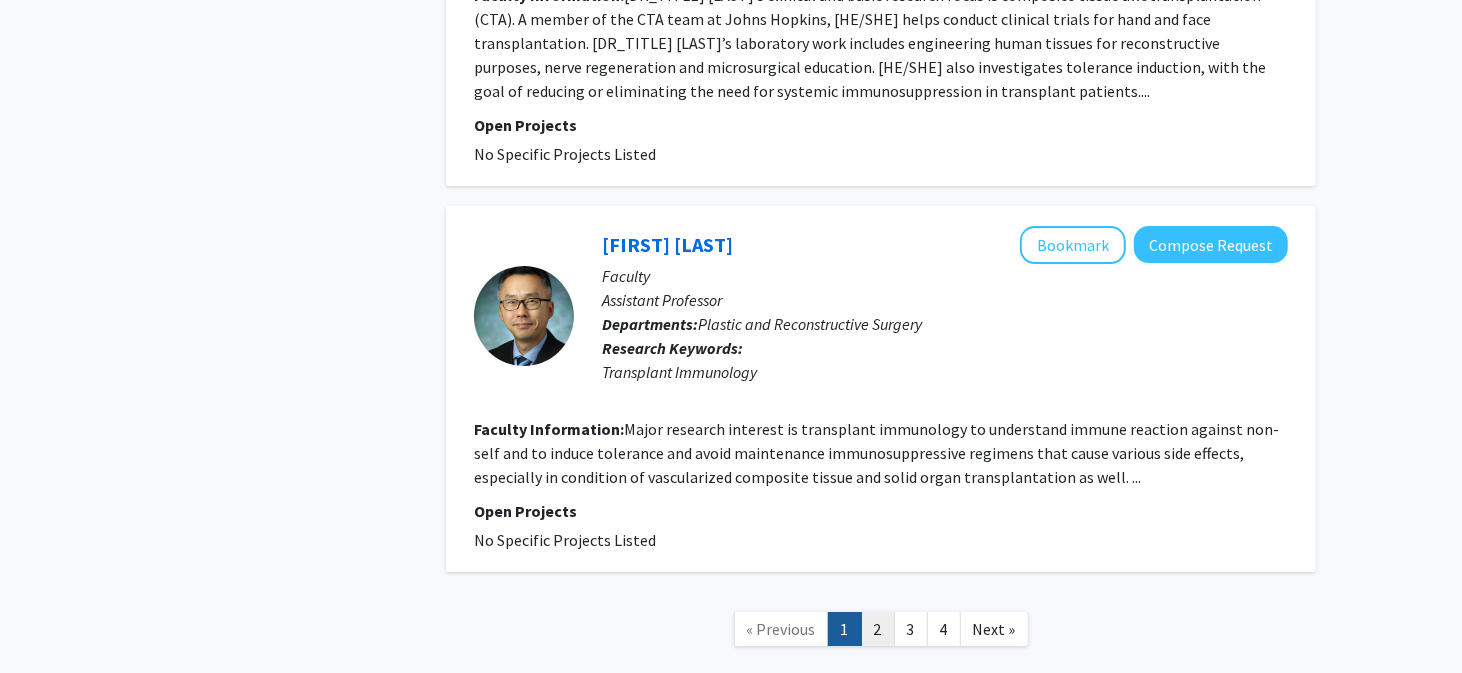 click on "2" 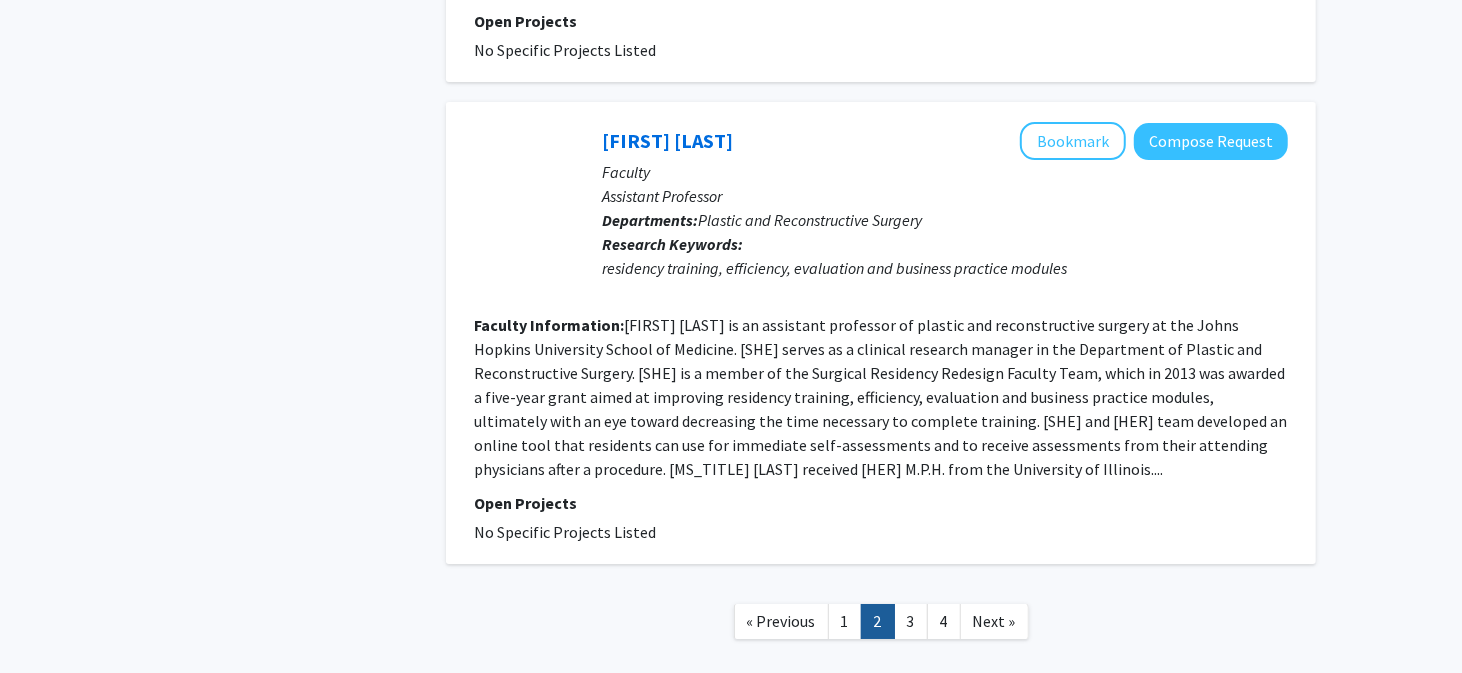 scroll, scrollTop: 4236, scrollLeft: 0, axis: vertical 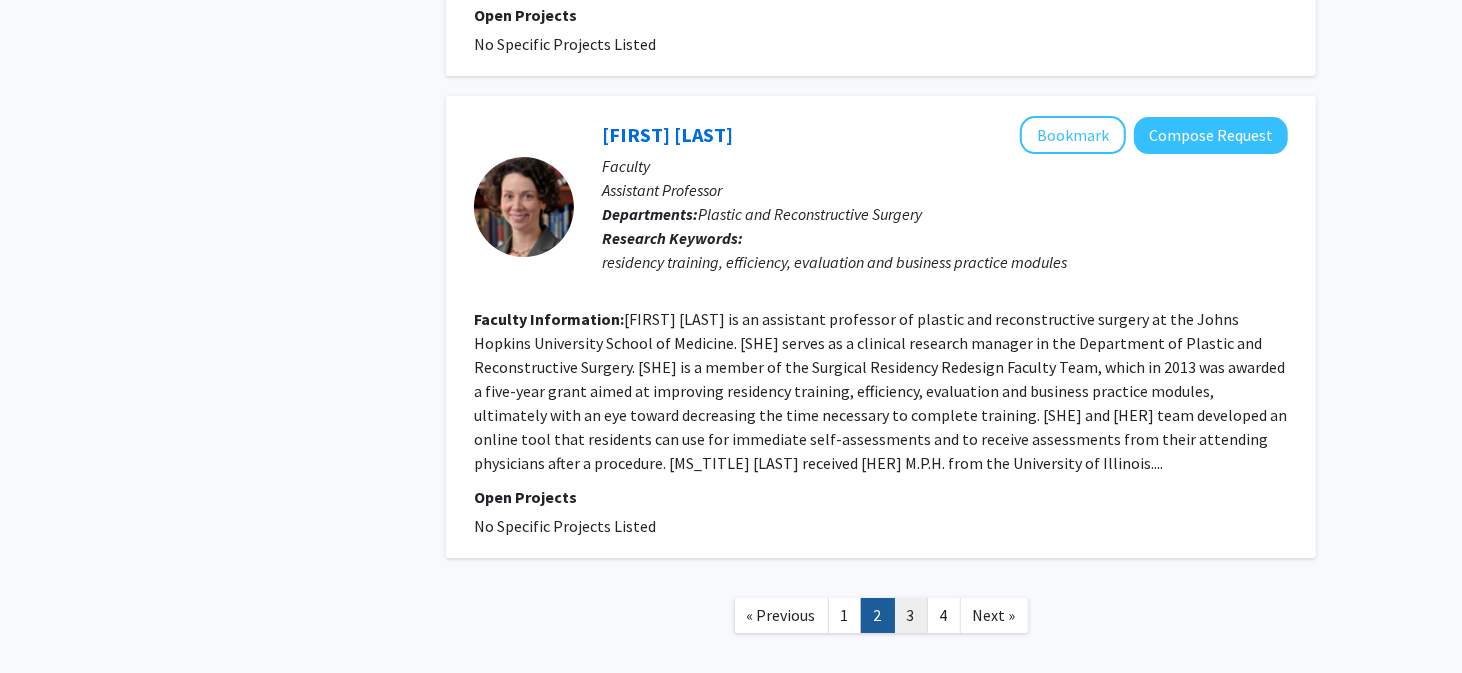 click on "3" 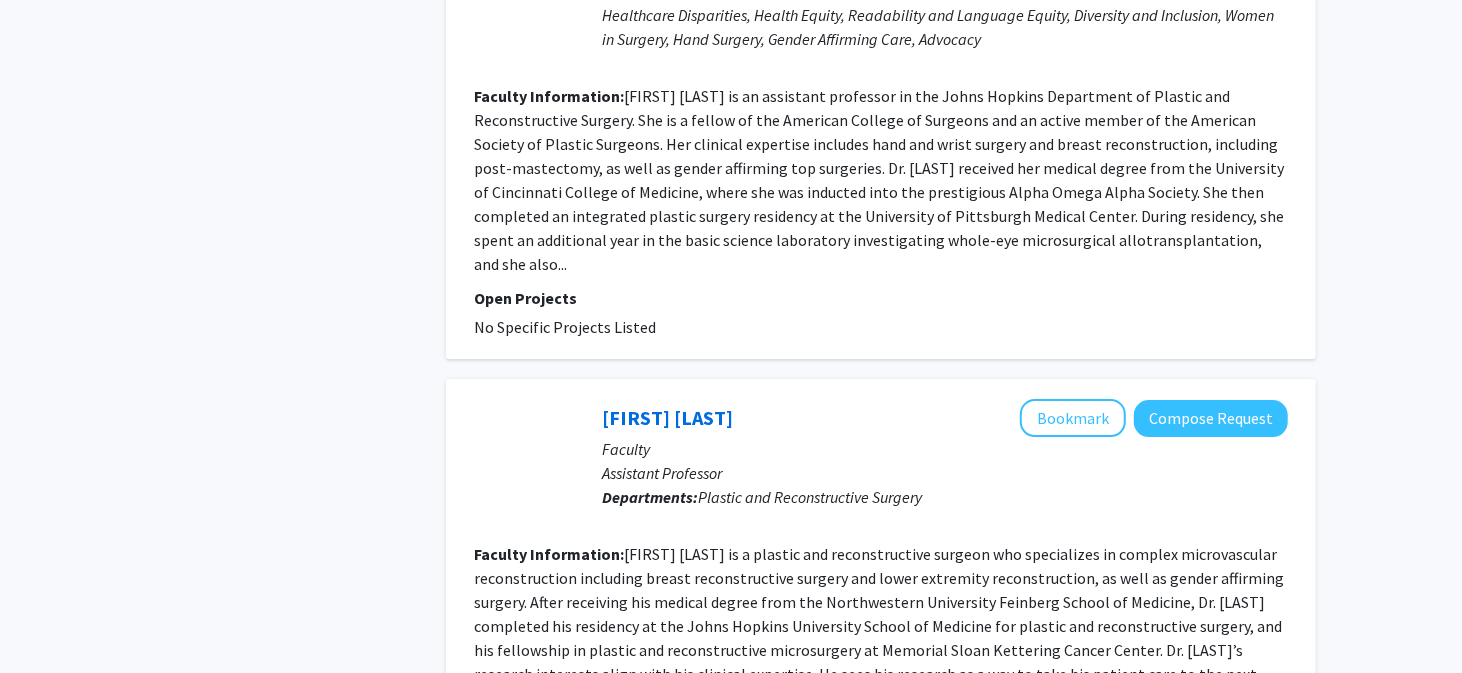 scroll, scrollTop: 4300, scrollLeft: 0, axis: vertical 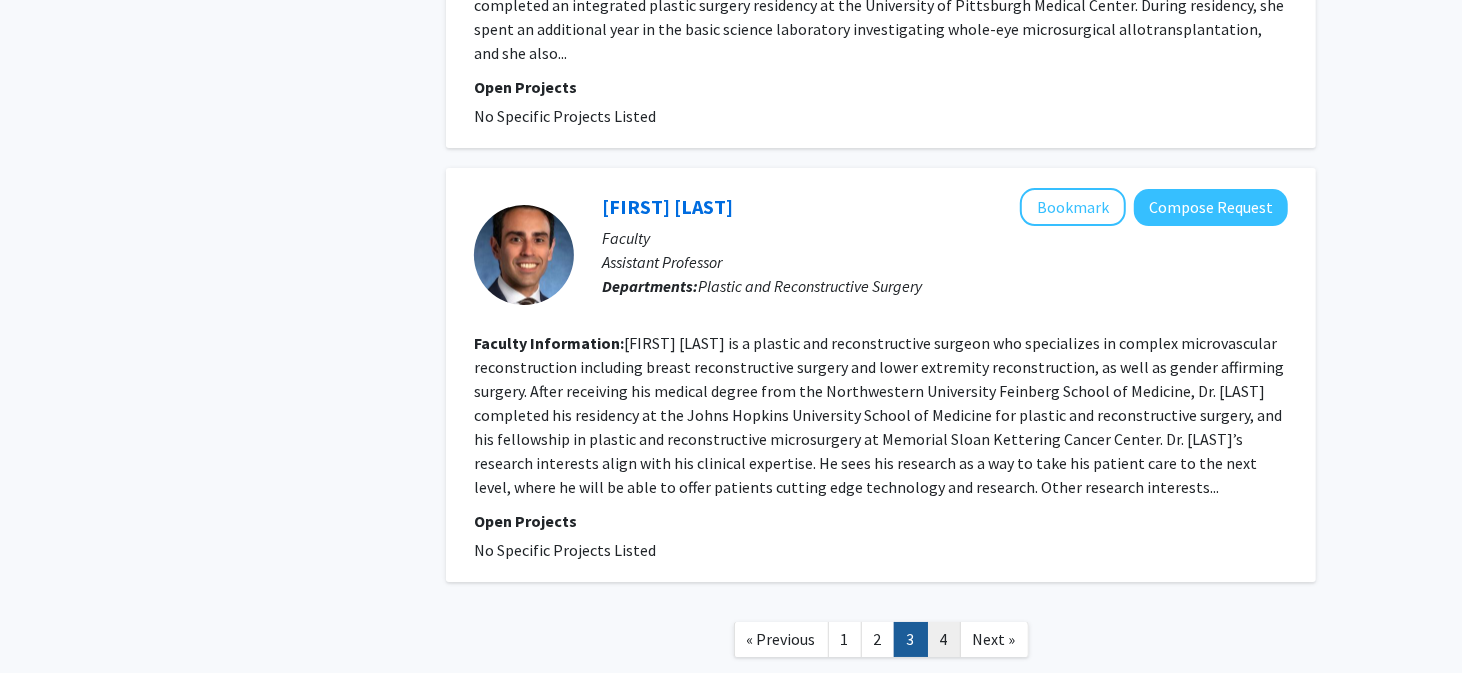 click on "4" 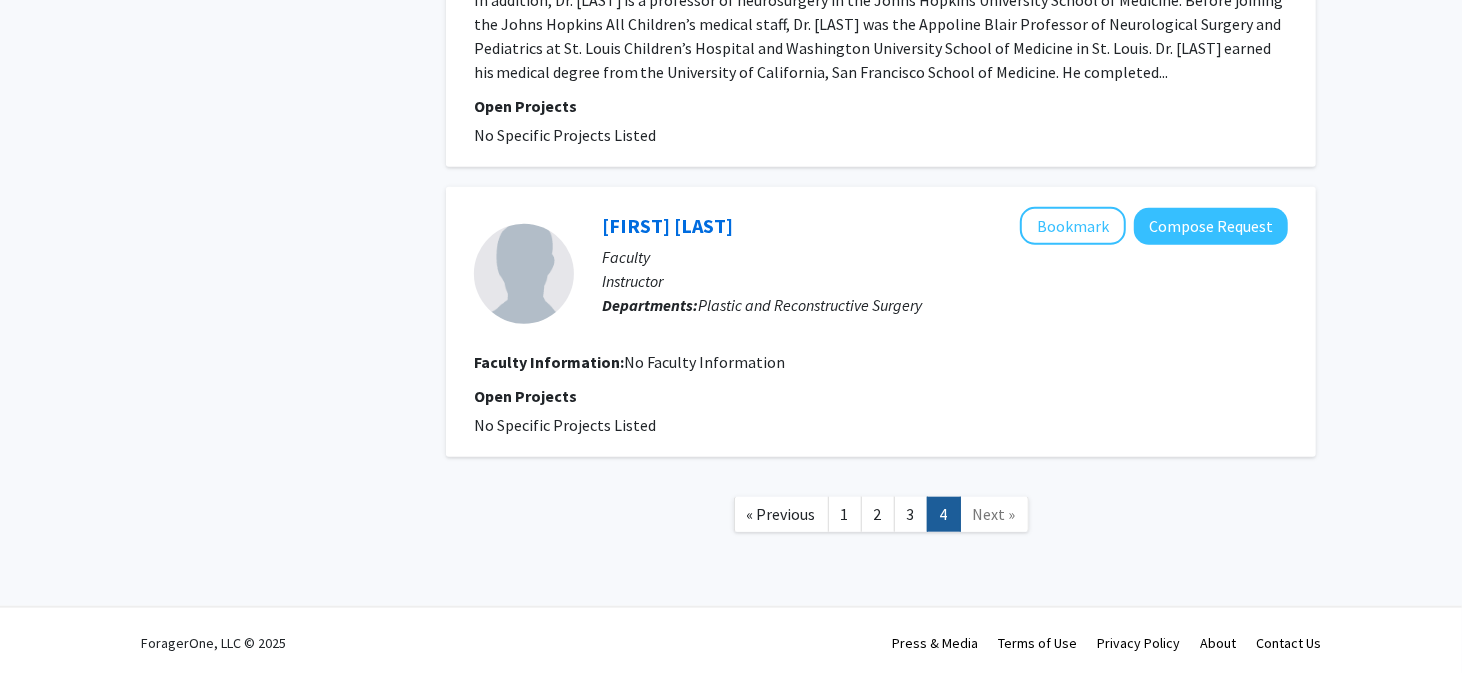 scroll, scrollTop: 1030, scrollLeft: 0, axis: vertical 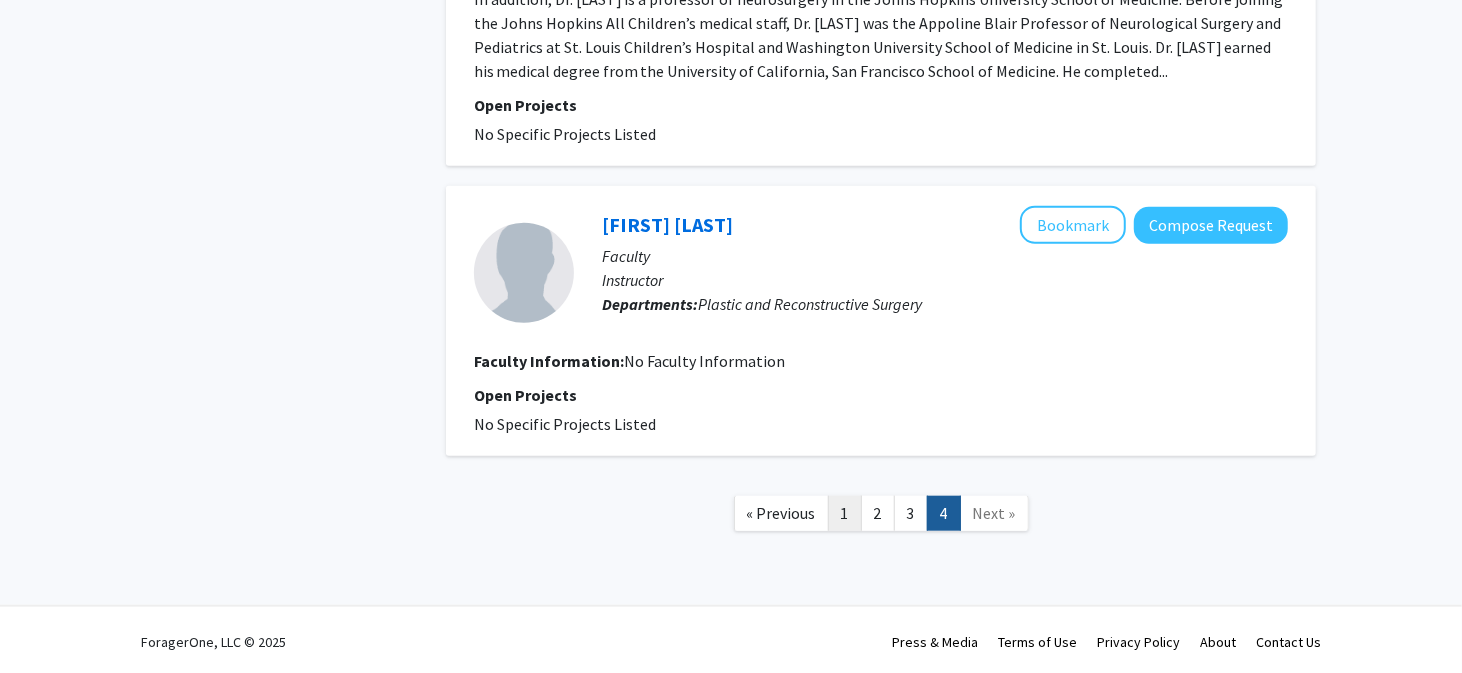 click on "1" 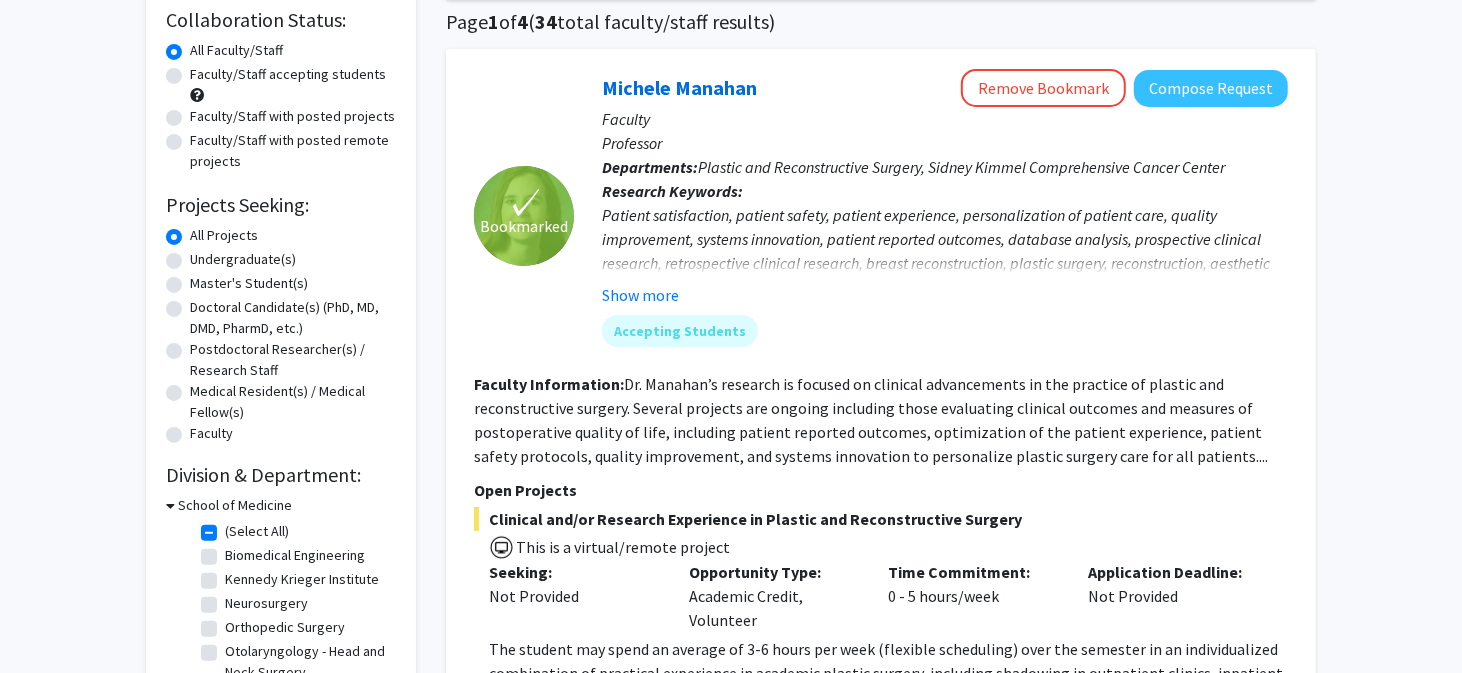 scroll, scrollTop: 200, scrollLeft: 0, axis: vertical 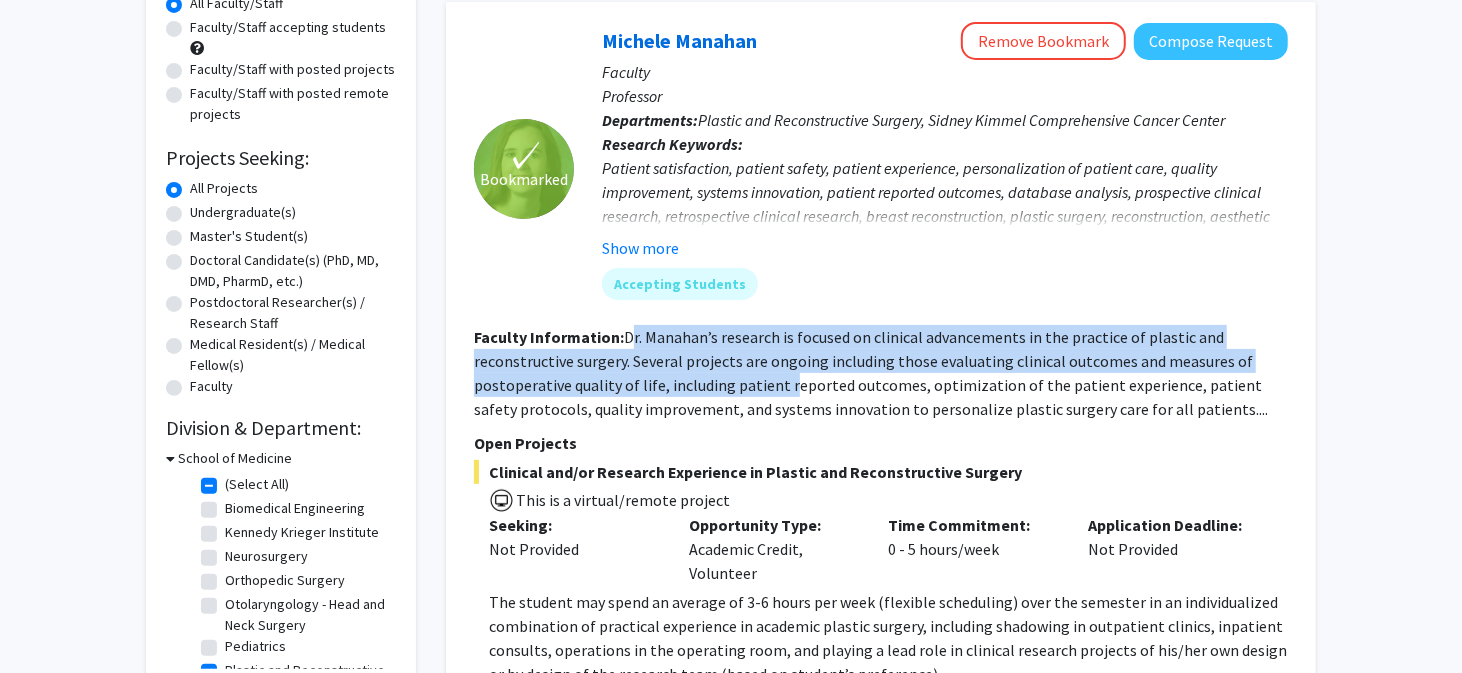 drag, startPoint x: 628, startPoint y: 334, endPoint x: 788, endPoint y: 389, distance: 169.18924 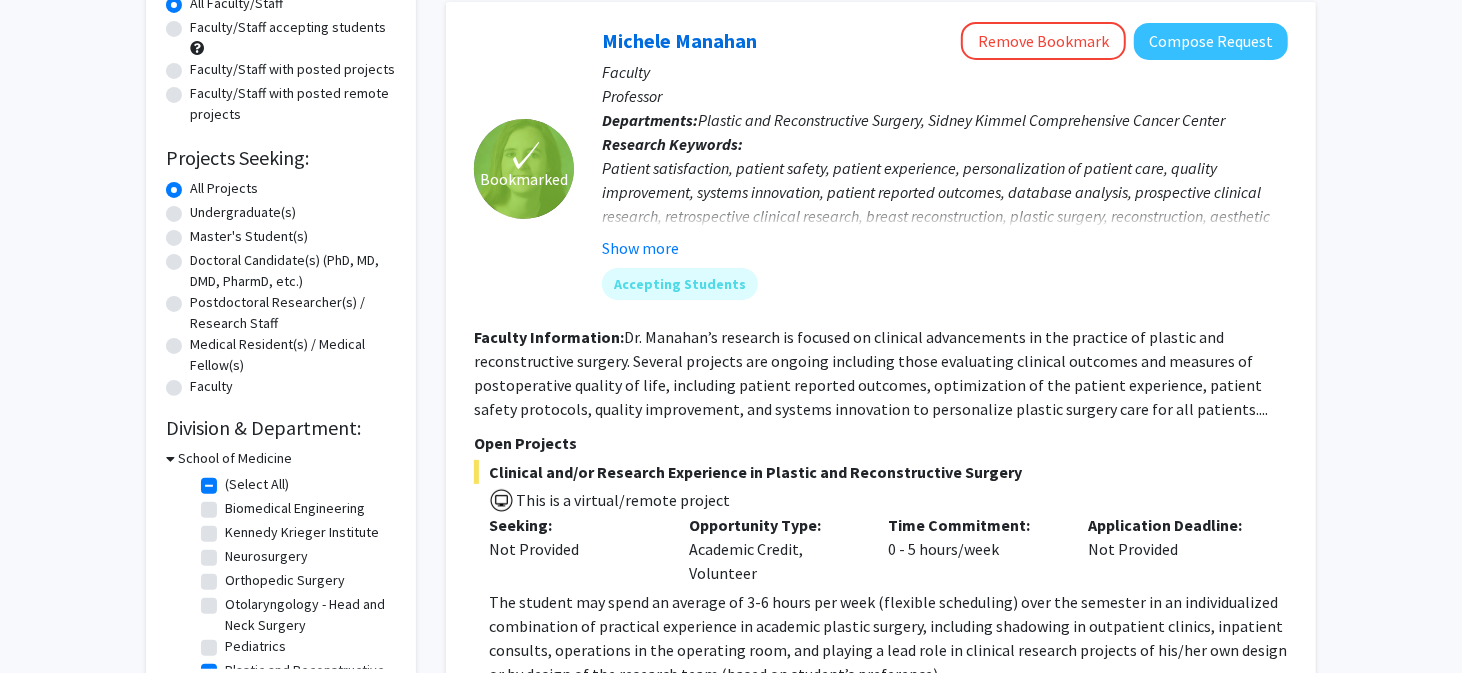 click on "Dr. Manahan’s research is focused on clinical advancements in the practice of plastic and reconstructive surgery. Several projects are ongoing including those evaluating clinical outcomes and measures of postoperative quality of life, including patient reported outcomes, optimization of the patient experience, patient safety protocols, quality improvement, and systems innovation to personalize plastic surgery care for all patients...." 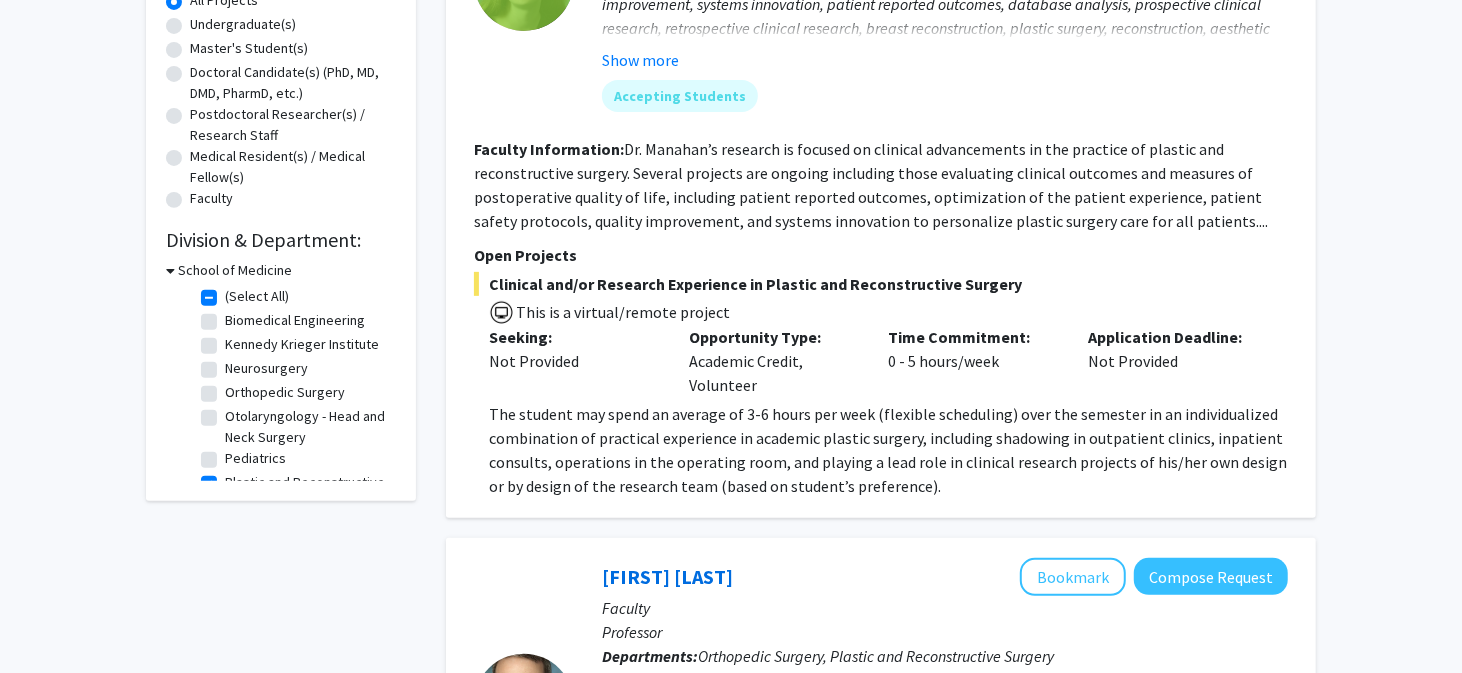 scroll, scrollTop: 400, scrollLeft: 0, axis: vertical 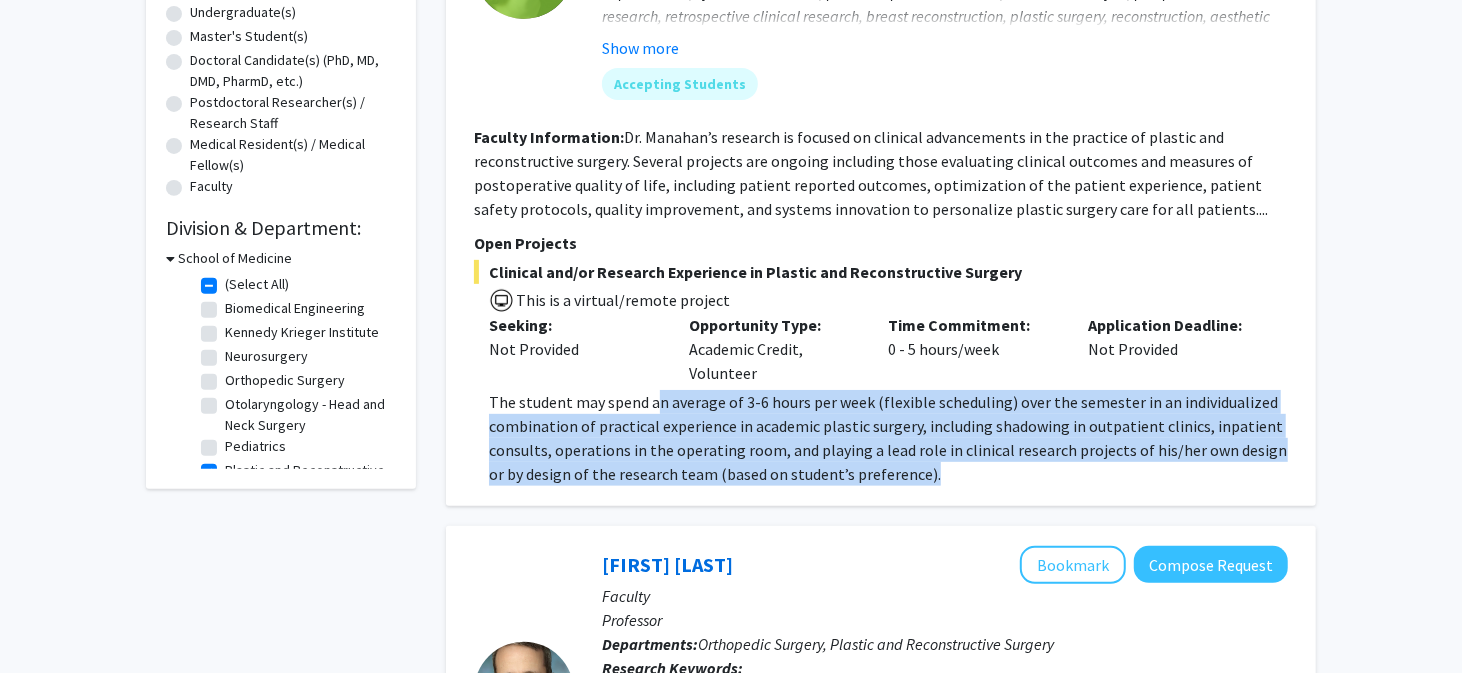 drag, startPoint x: 653, startPoint y: 404, endPoint x: 983, endPoint y: 467, distance: 335.9598 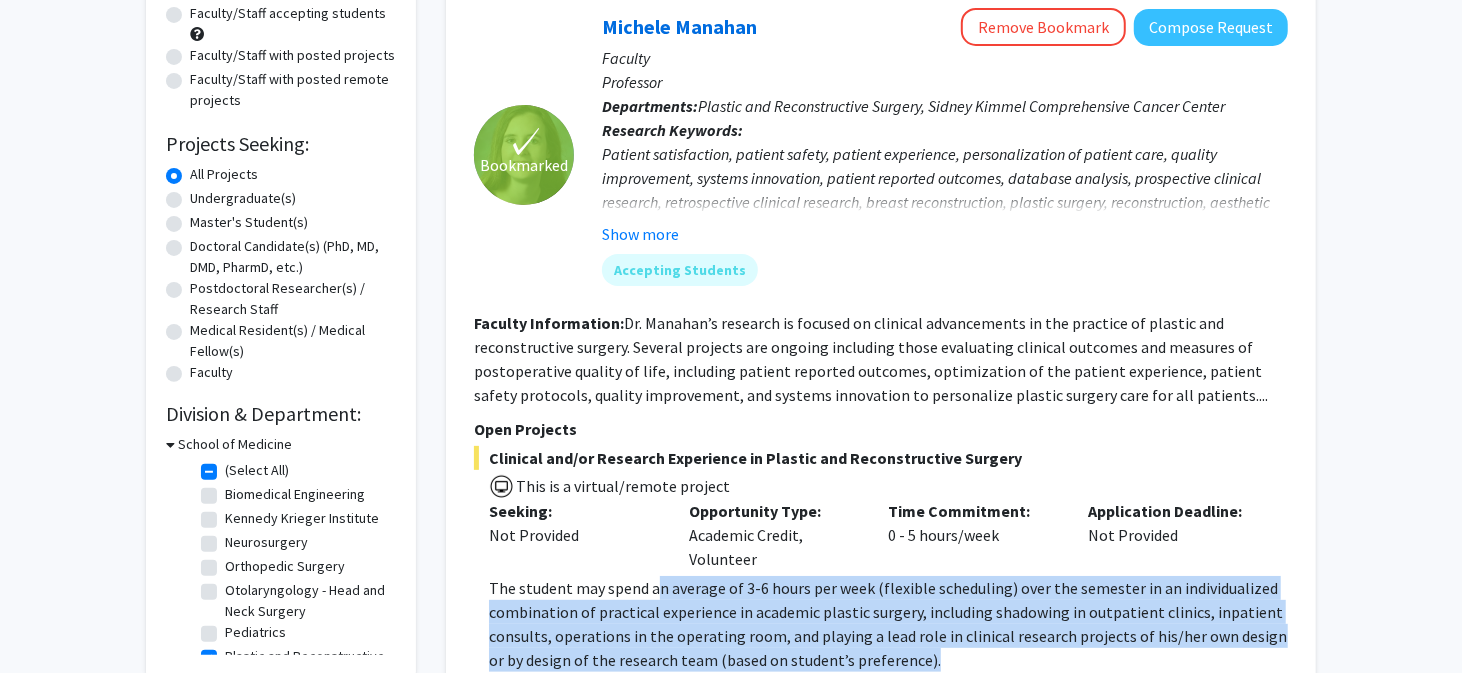 scroll, scrollTop: 0, scrollLeft: 0, axis: both 